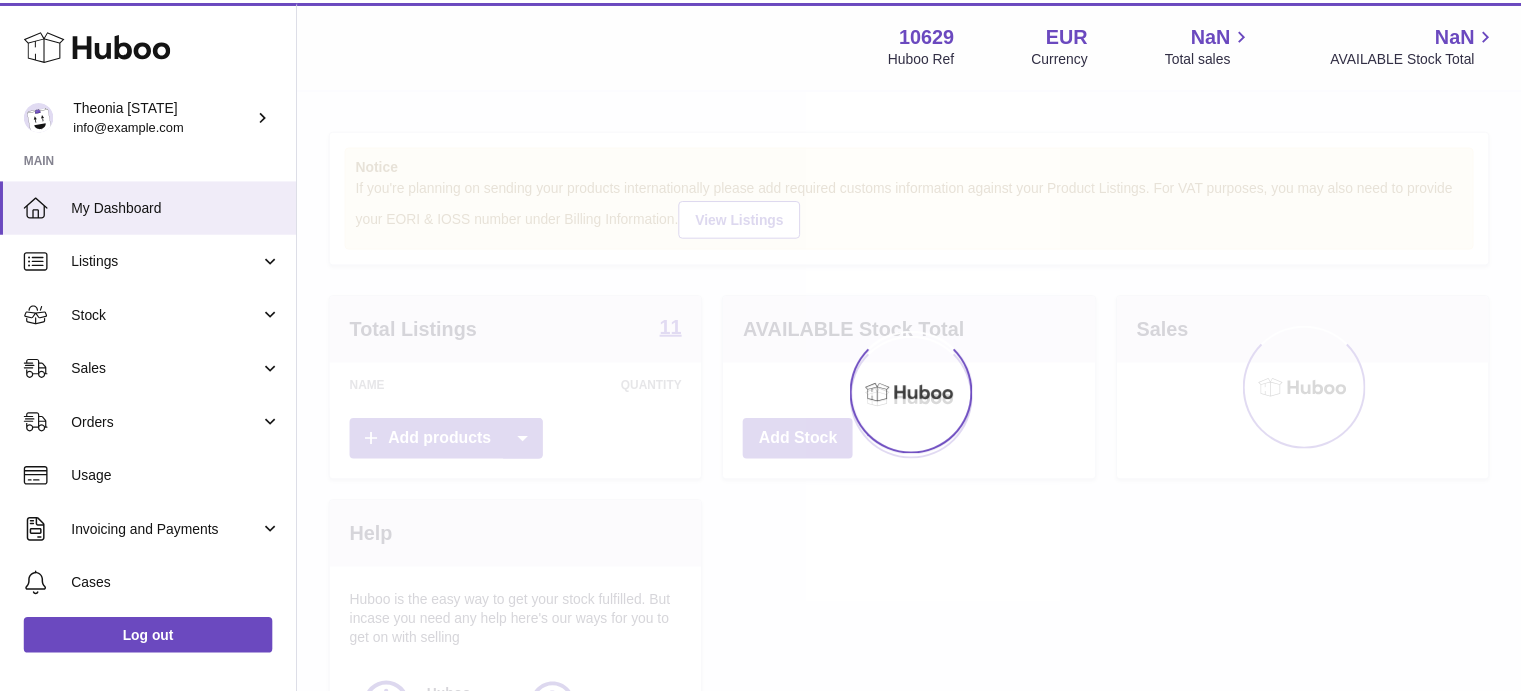 scroll, scrollTop: 0, scrollLeft: 0, axis: both 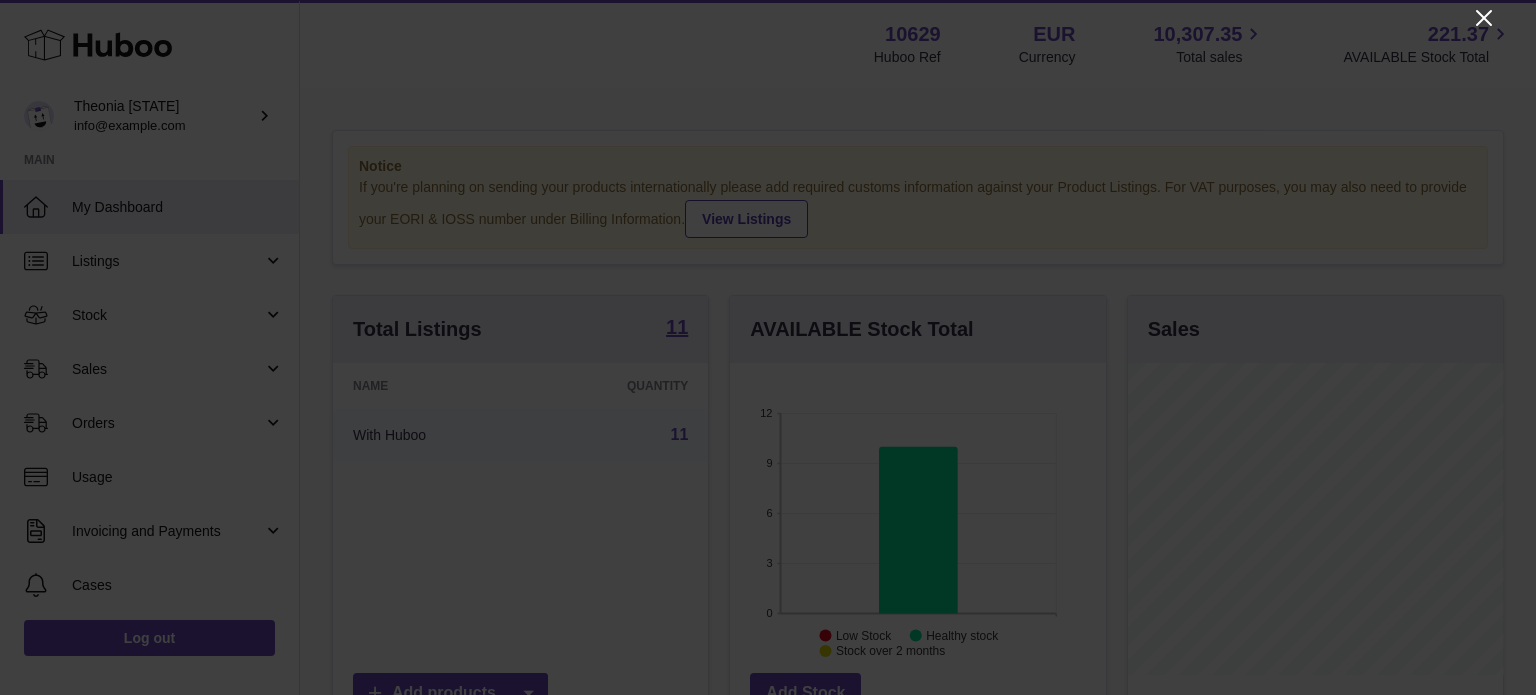 click 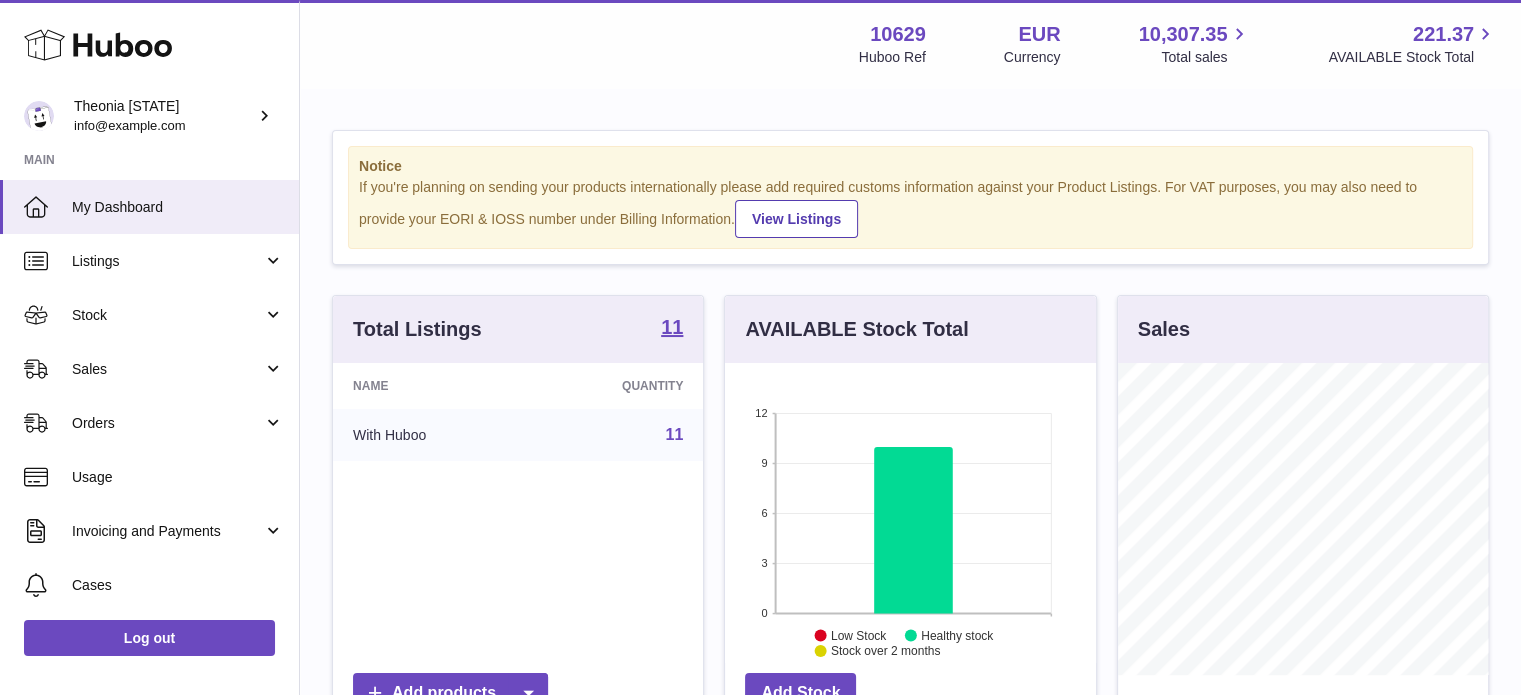 scroll, scrollTop: 312, scrollLeft: 371, axis: both 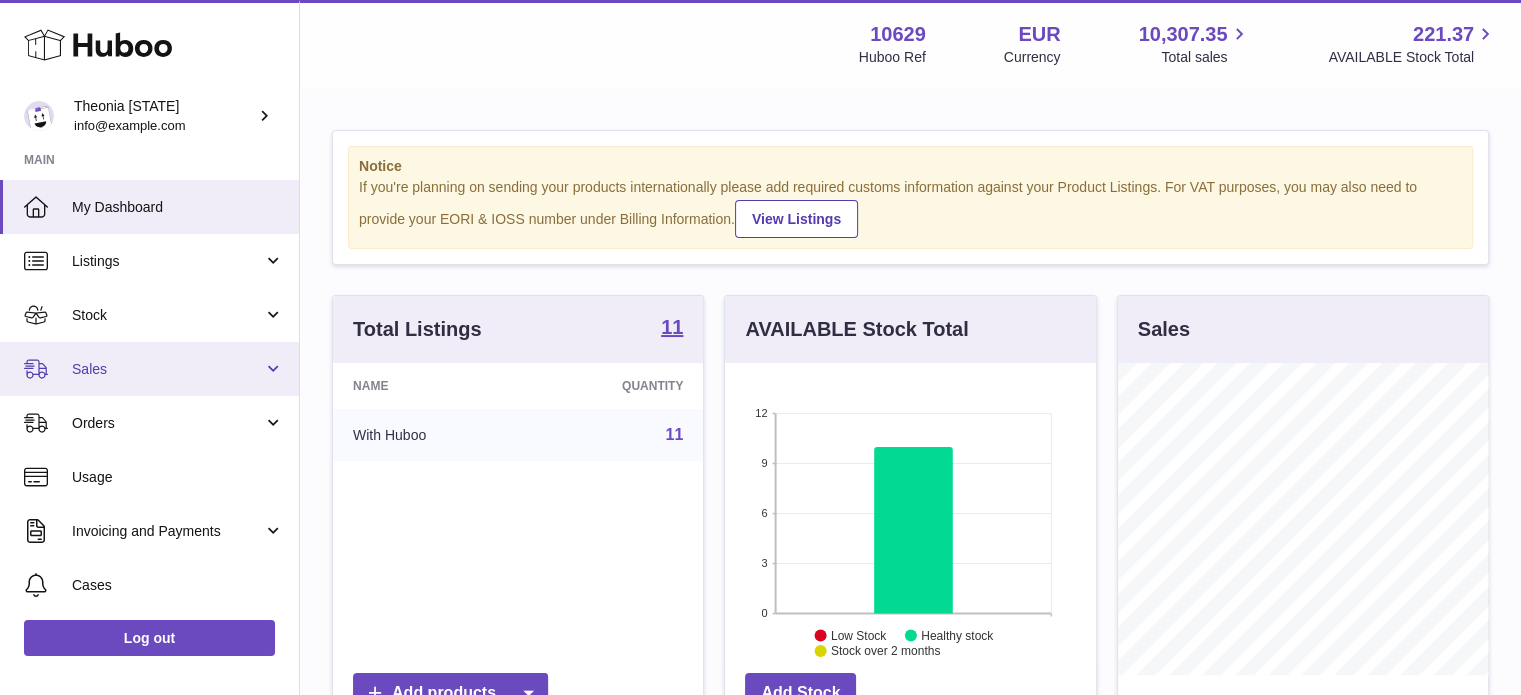 click on "Sales" at bounding box center [149, 369] 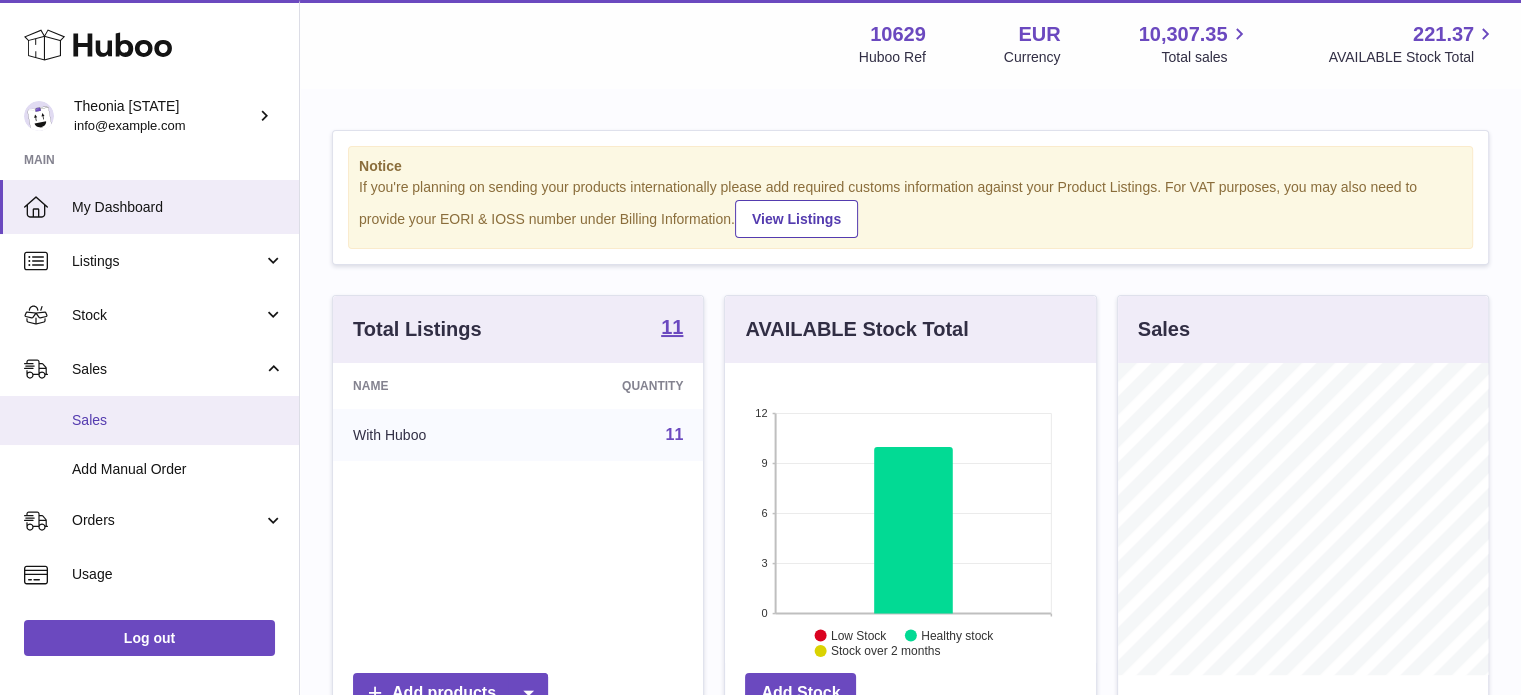 click on "Sales" at bounding box center (178, 420) 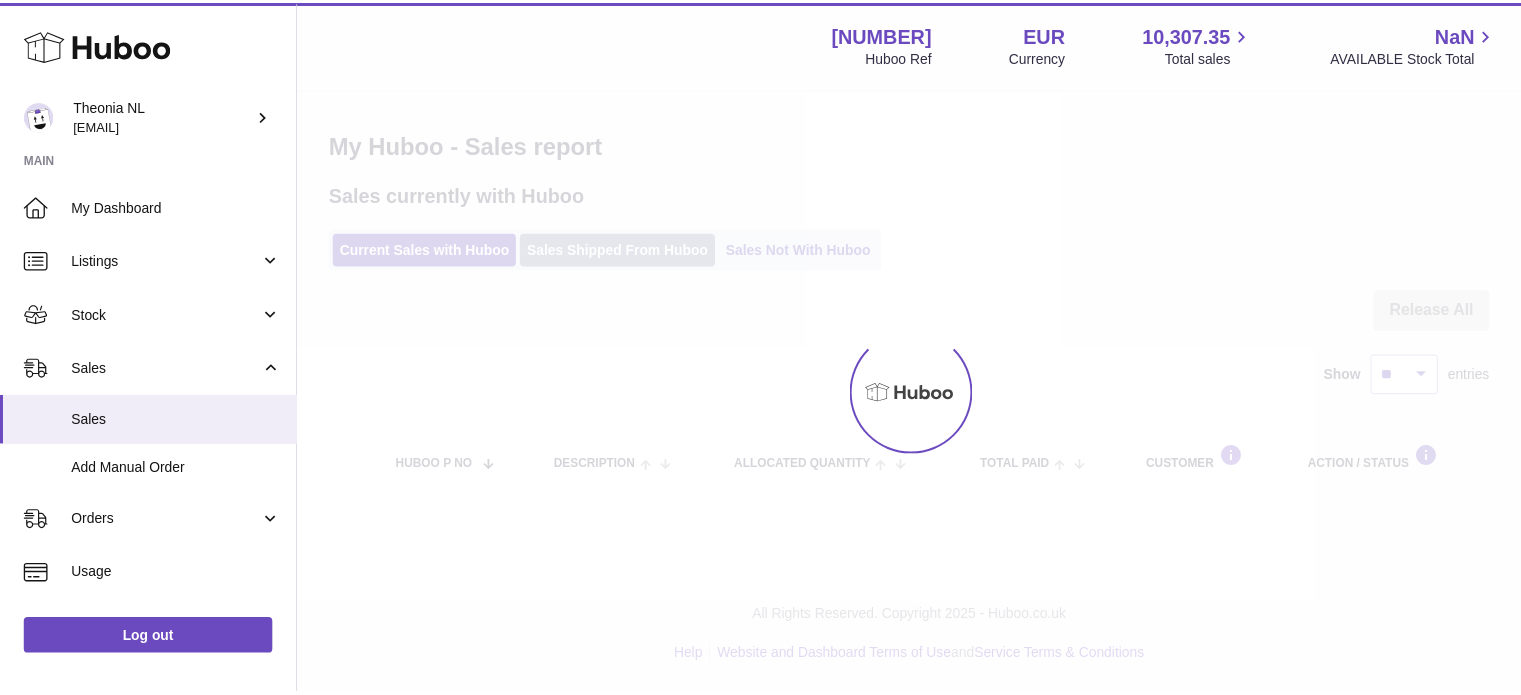 scroll, scrollTop: 0, scrollLeft: 0, axis: both 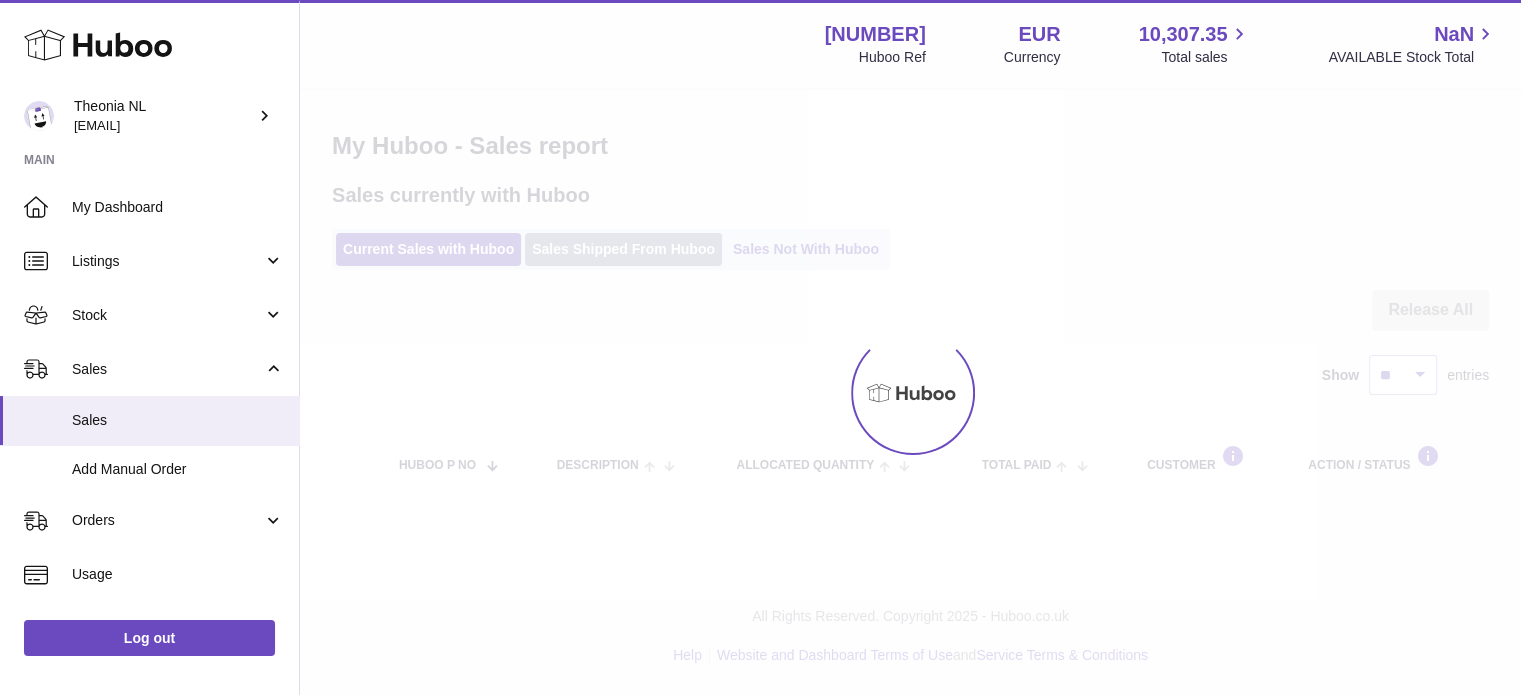 click on "Sales Shipped From Huboo" at bounding box center (623, 249) 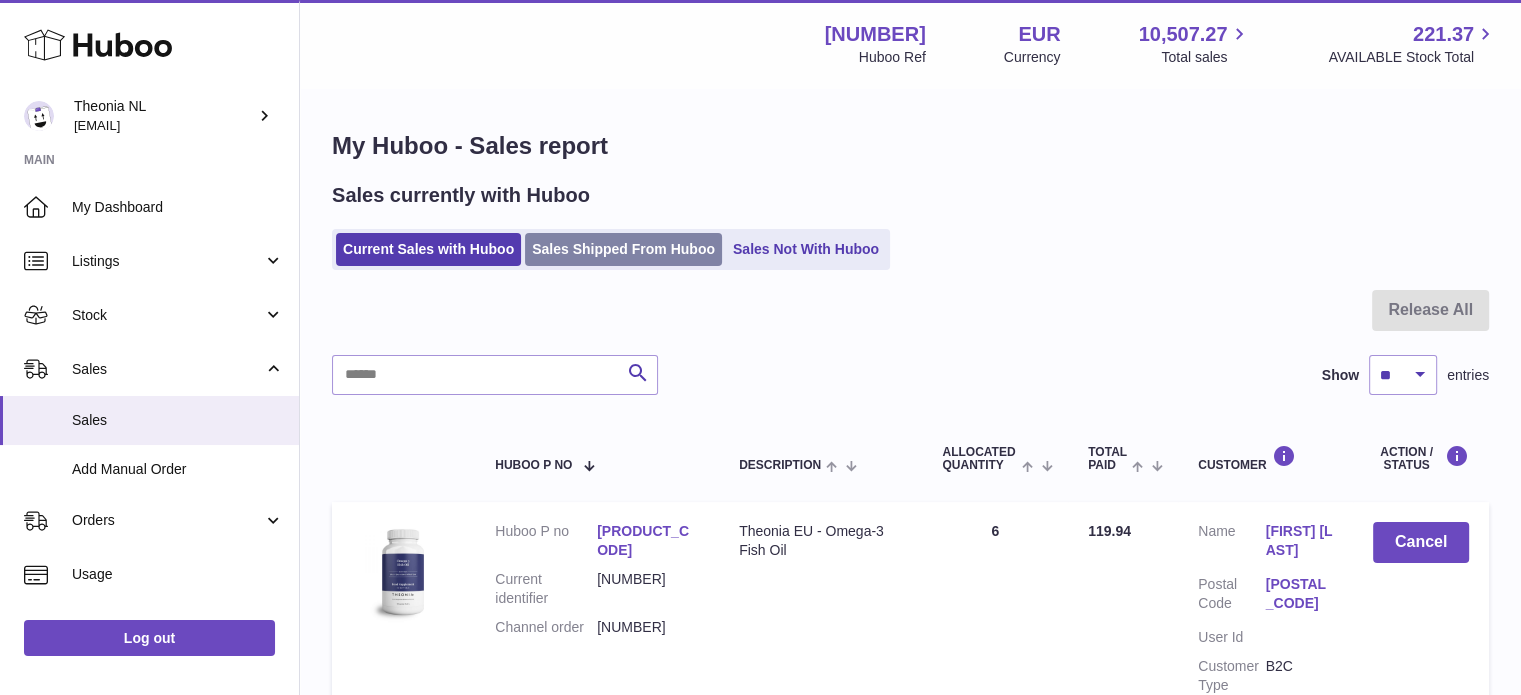 click on "Sales Shipped From Huboo" at bounding box center [623, 249] 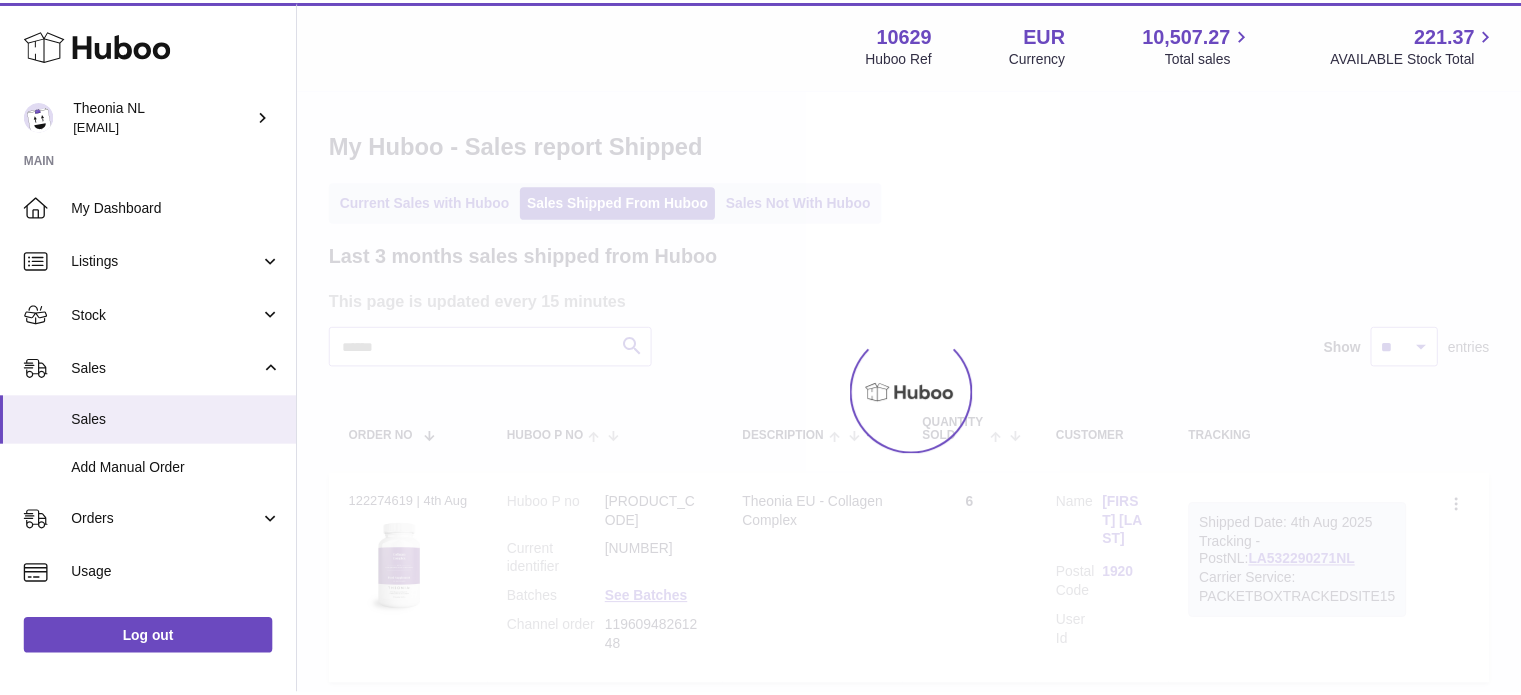scroll, scrollTop: 0, scrollLeft: 0, axis: both 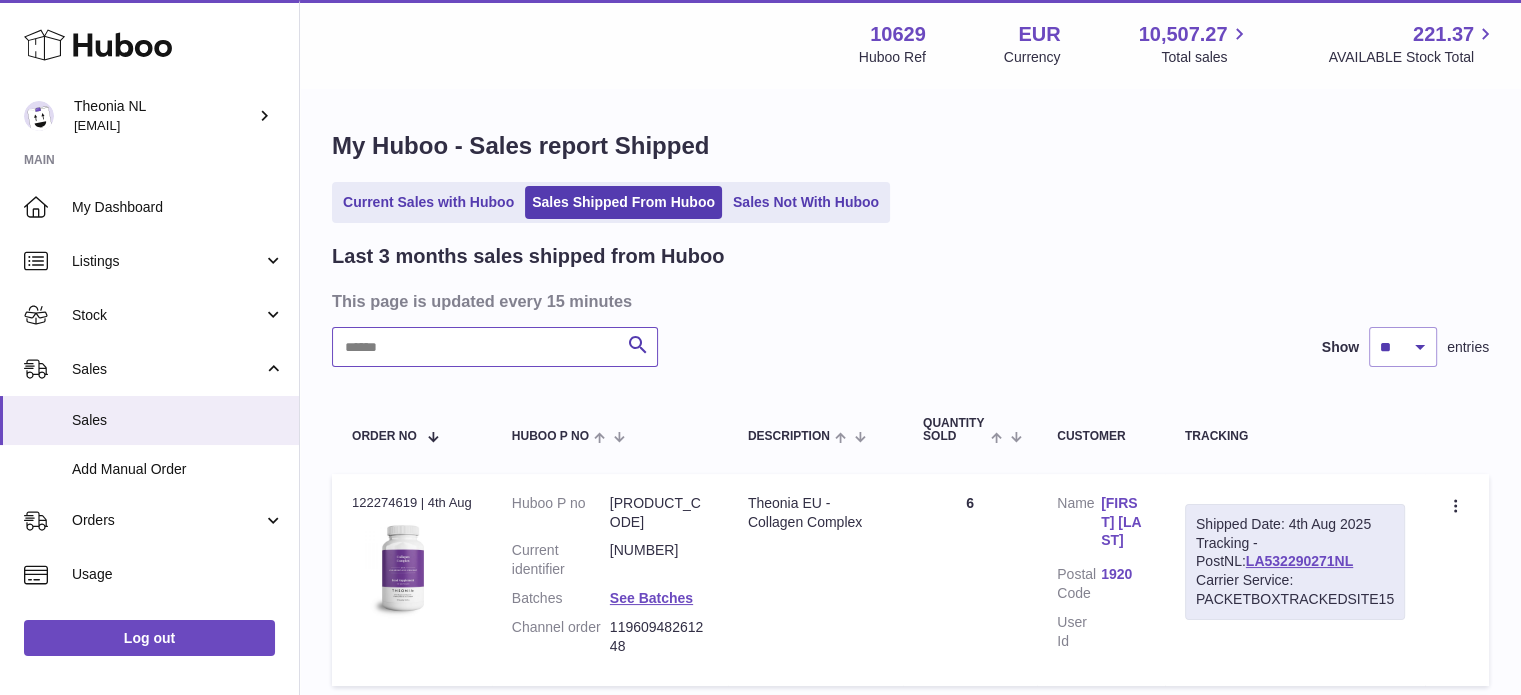 click at bounding box center (495, 347) 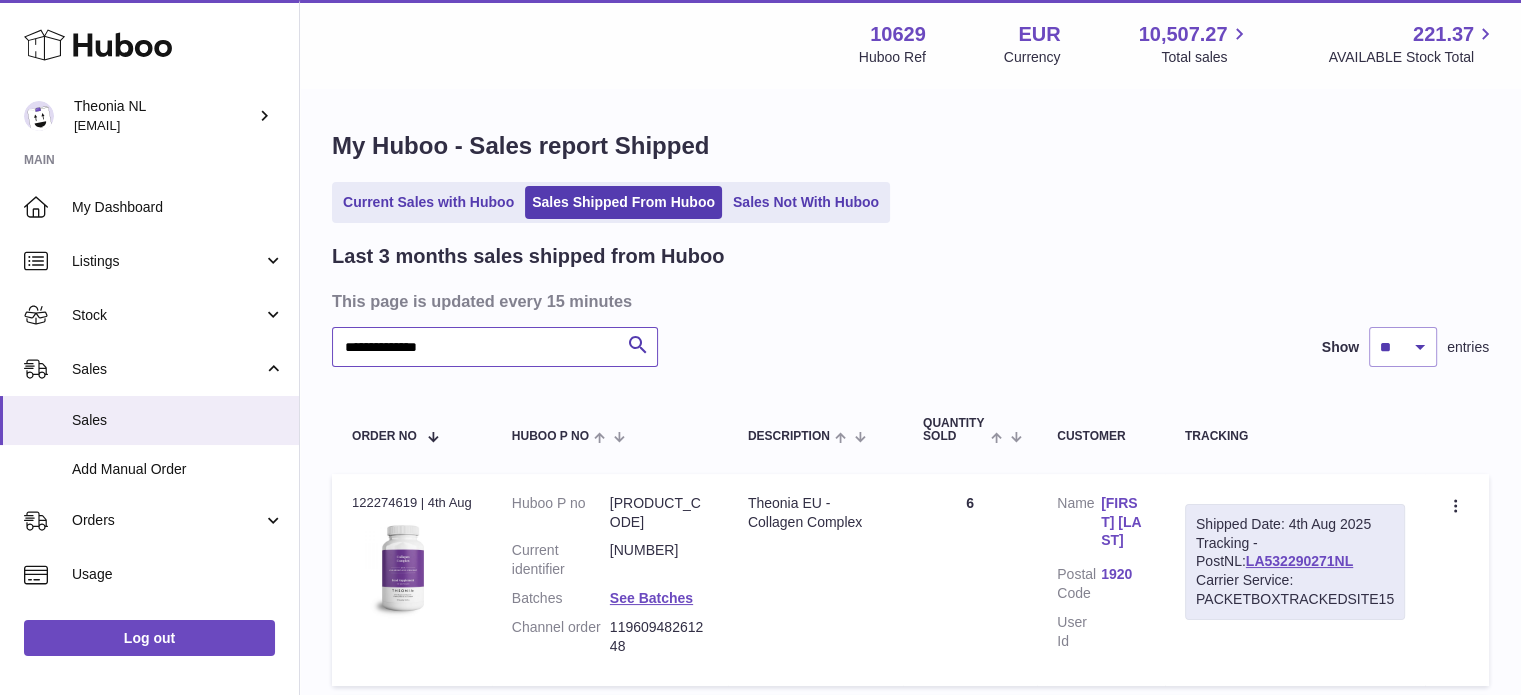 scroll, scrollTop: 200, scrollLeft: 0, axis: vertical 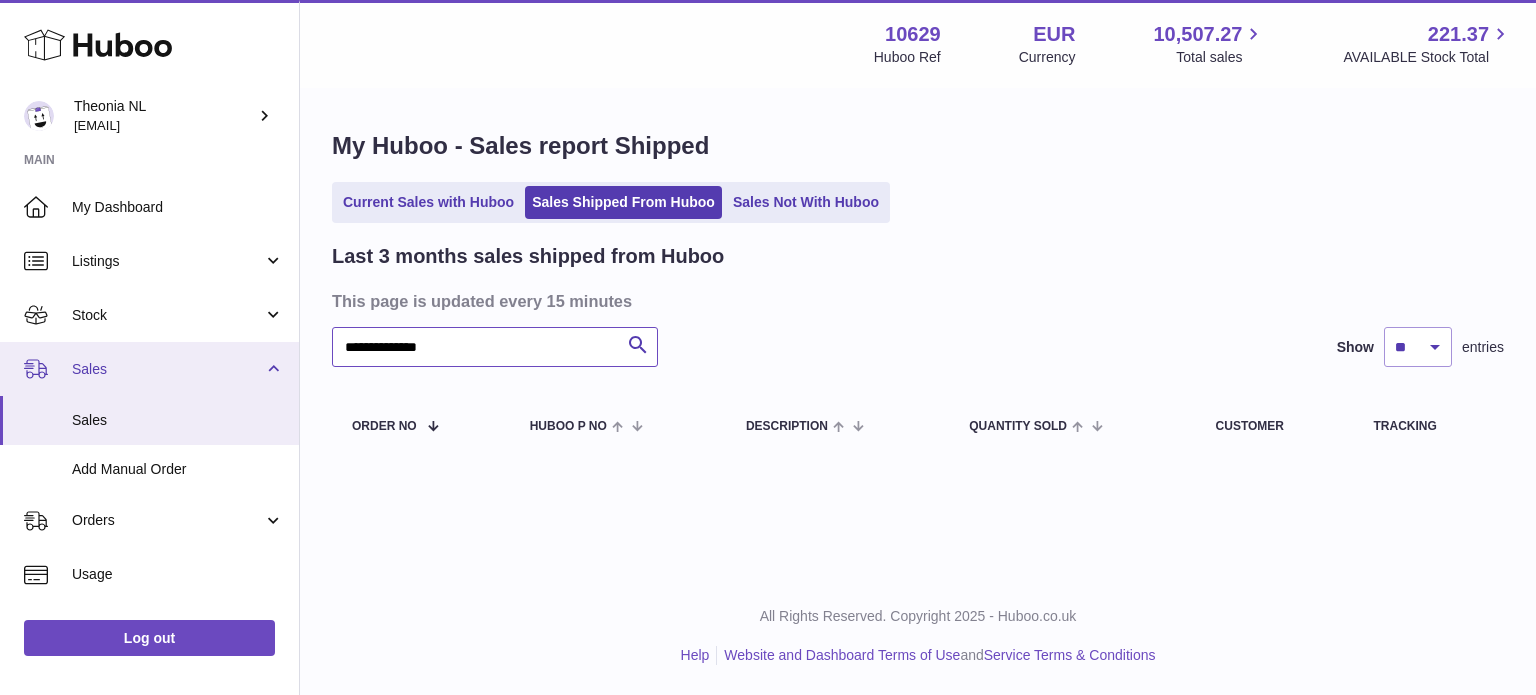 drag, startPoint x: 300, startPoint y: 351, endPoint x: 144, endPoint y: 343, distance: 156.20499 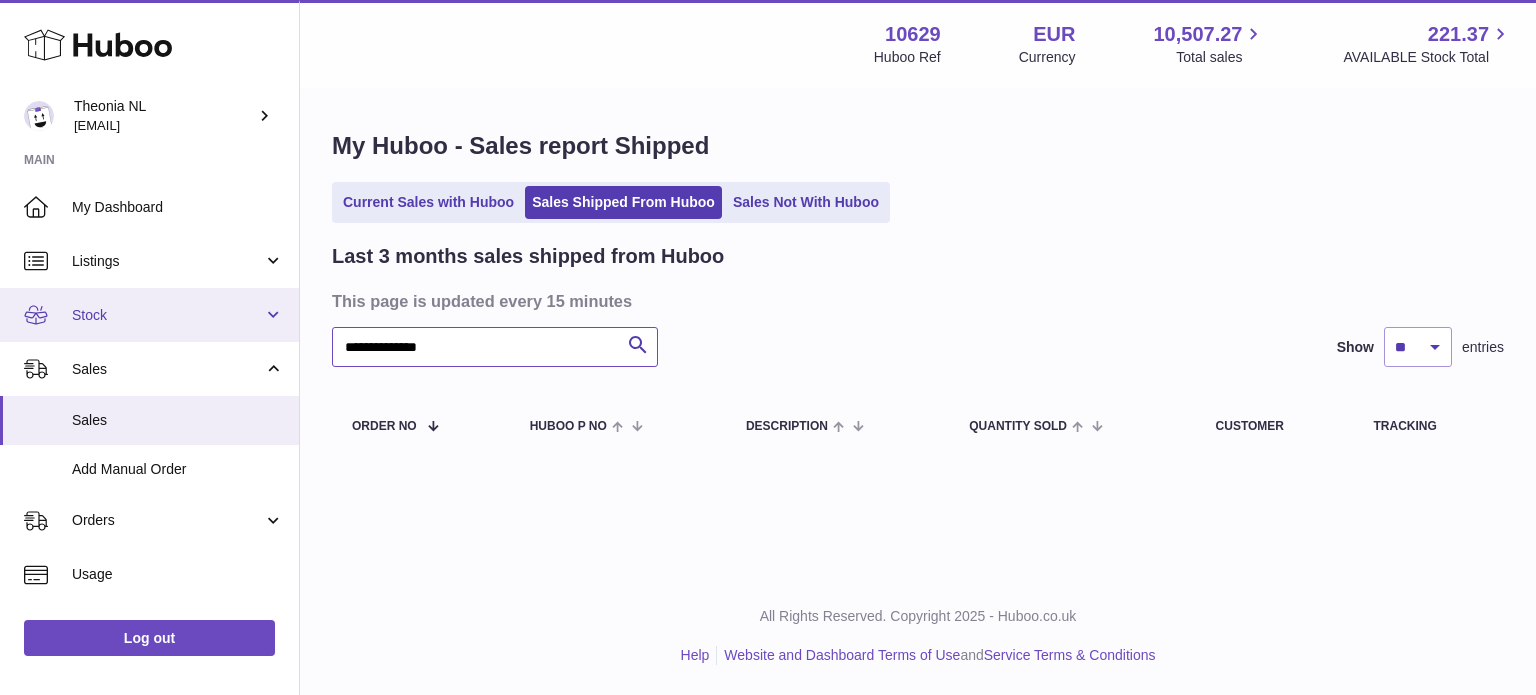 paste 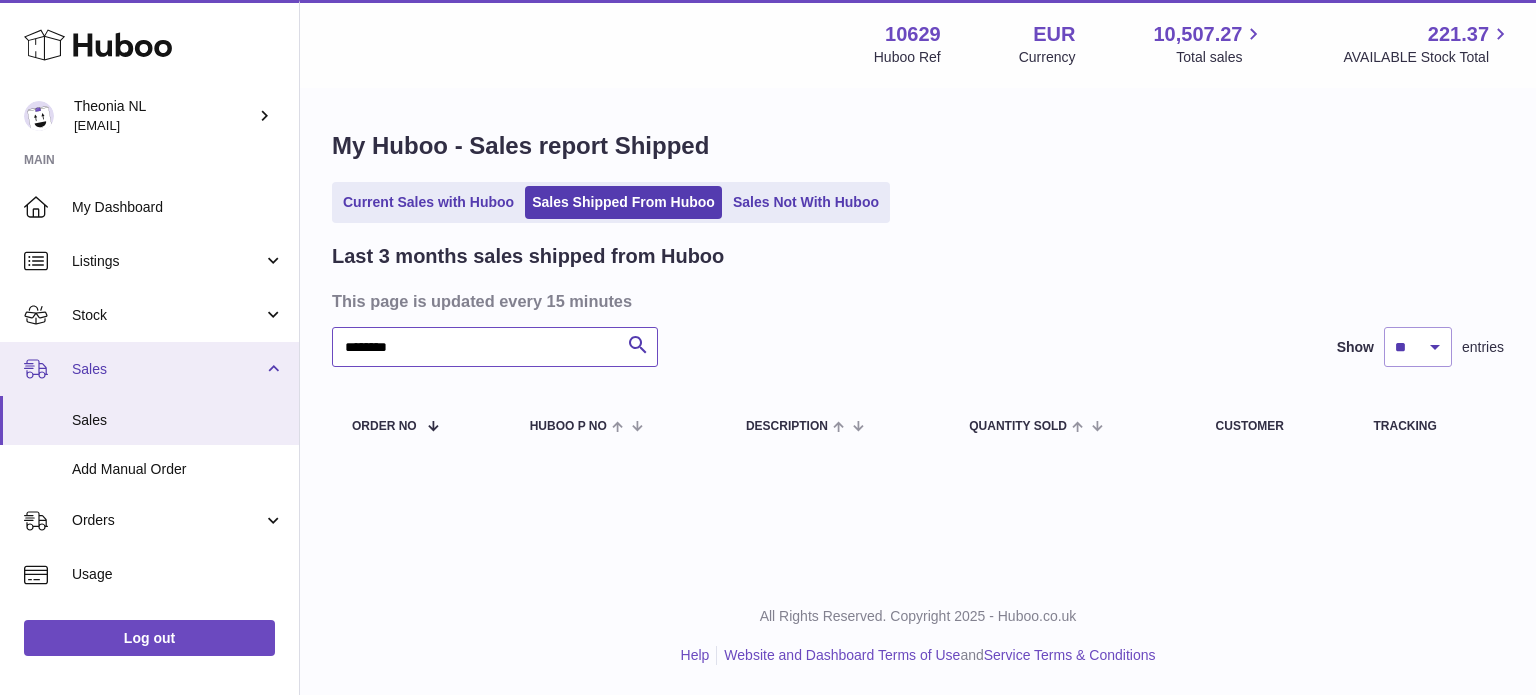 drag, startPoint x: 504, startPoint y: 341, endPoint x: 131, endPoint y: 351, distance: 373.13403 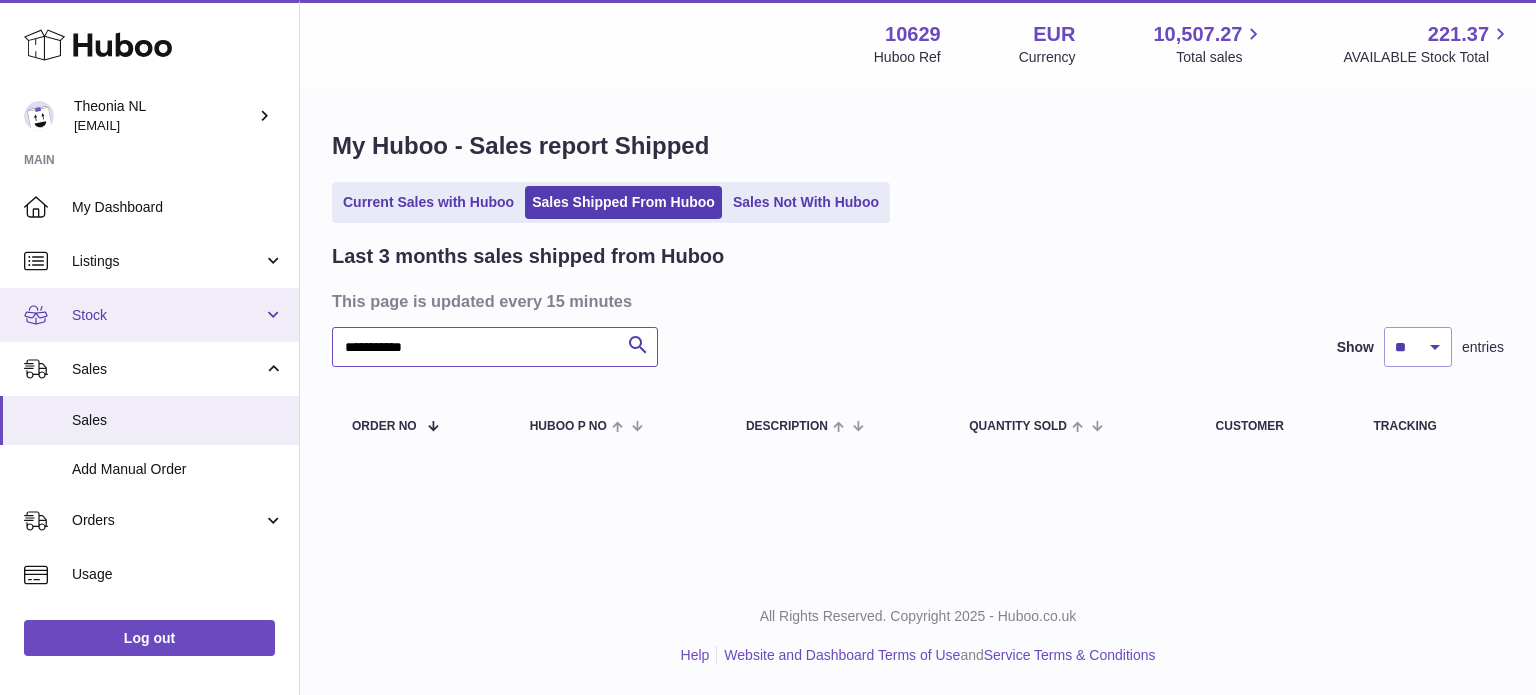 drag, startPoint x: 529, startPoint y: 337, endPoint x: 191, endPoint y: 298, distance: 340.24255 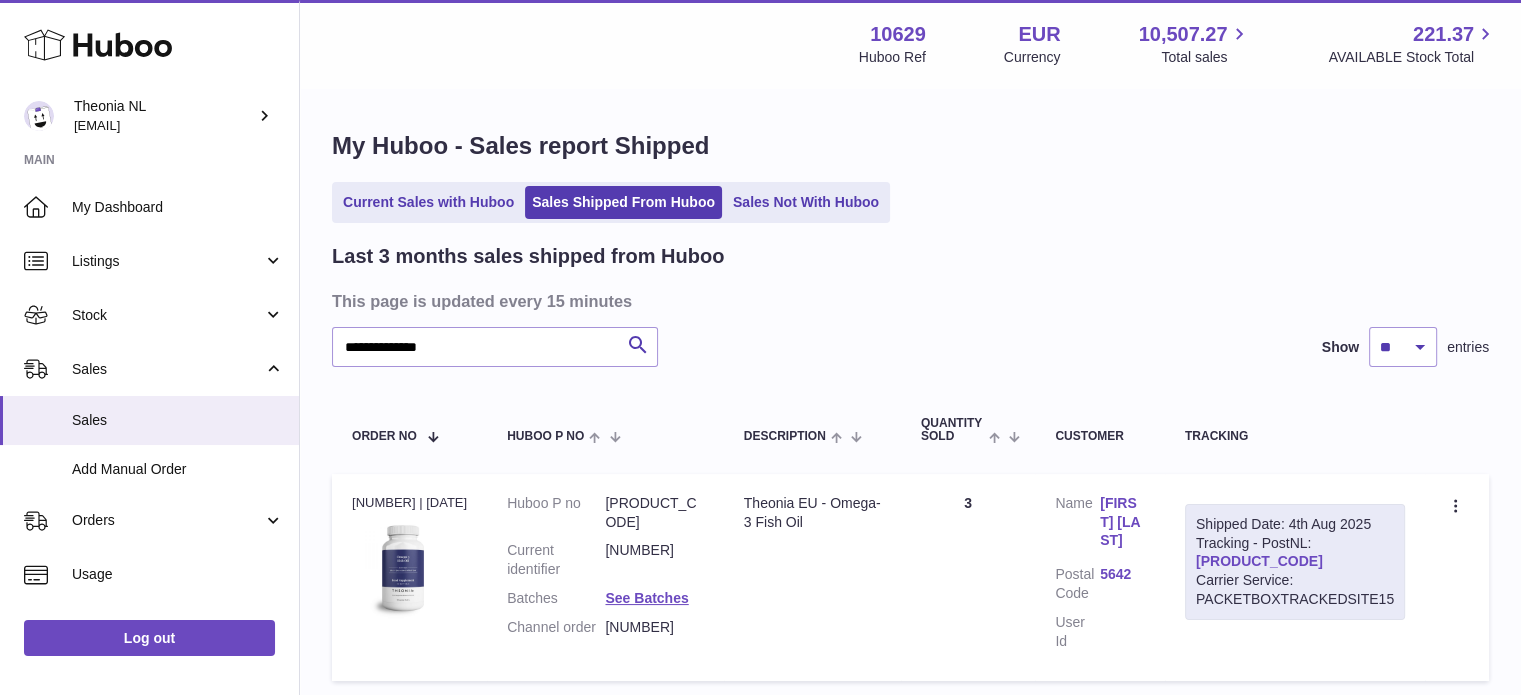 click on "LA111017543NL" at bounding box center [1259, 561] 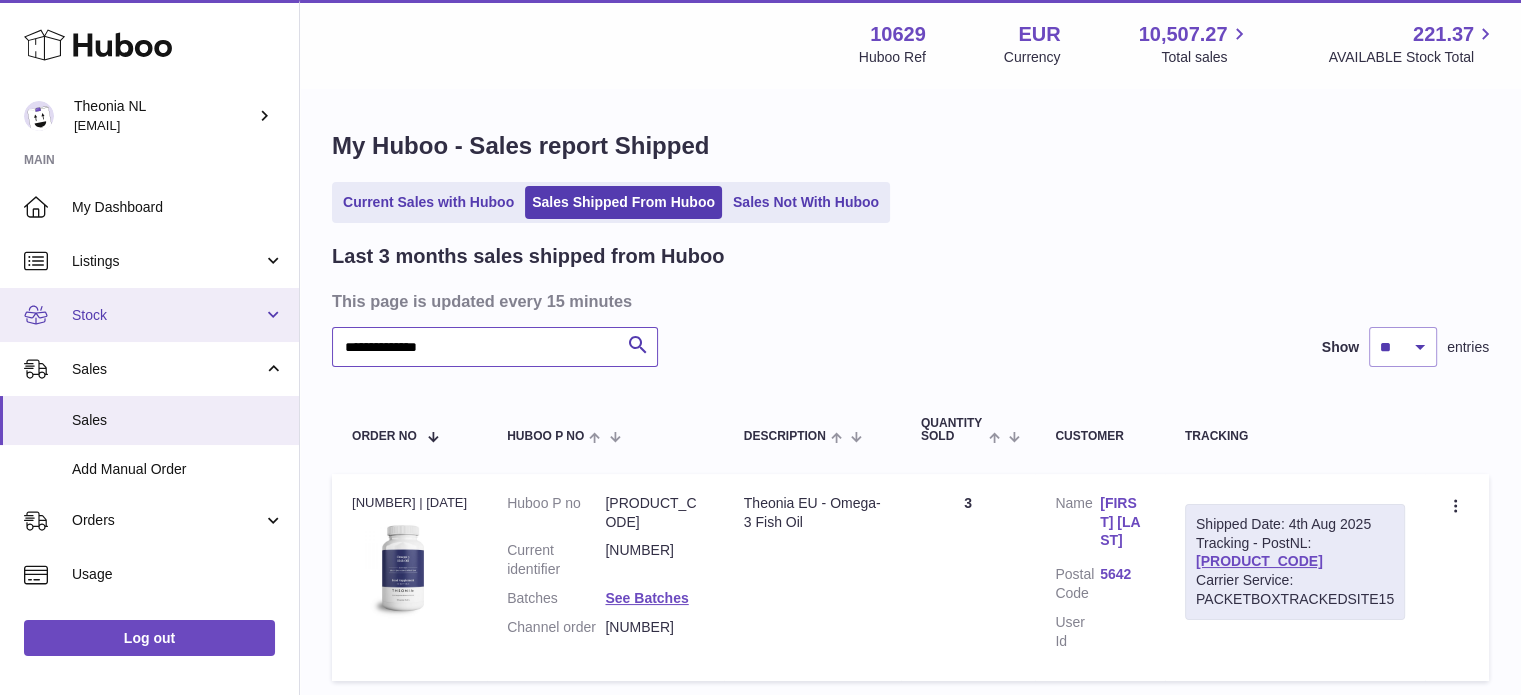 drag, startPoint x: 513, startPoint y: 337, endPoint x: 18, endPoint y: 317, distance: 495.40387 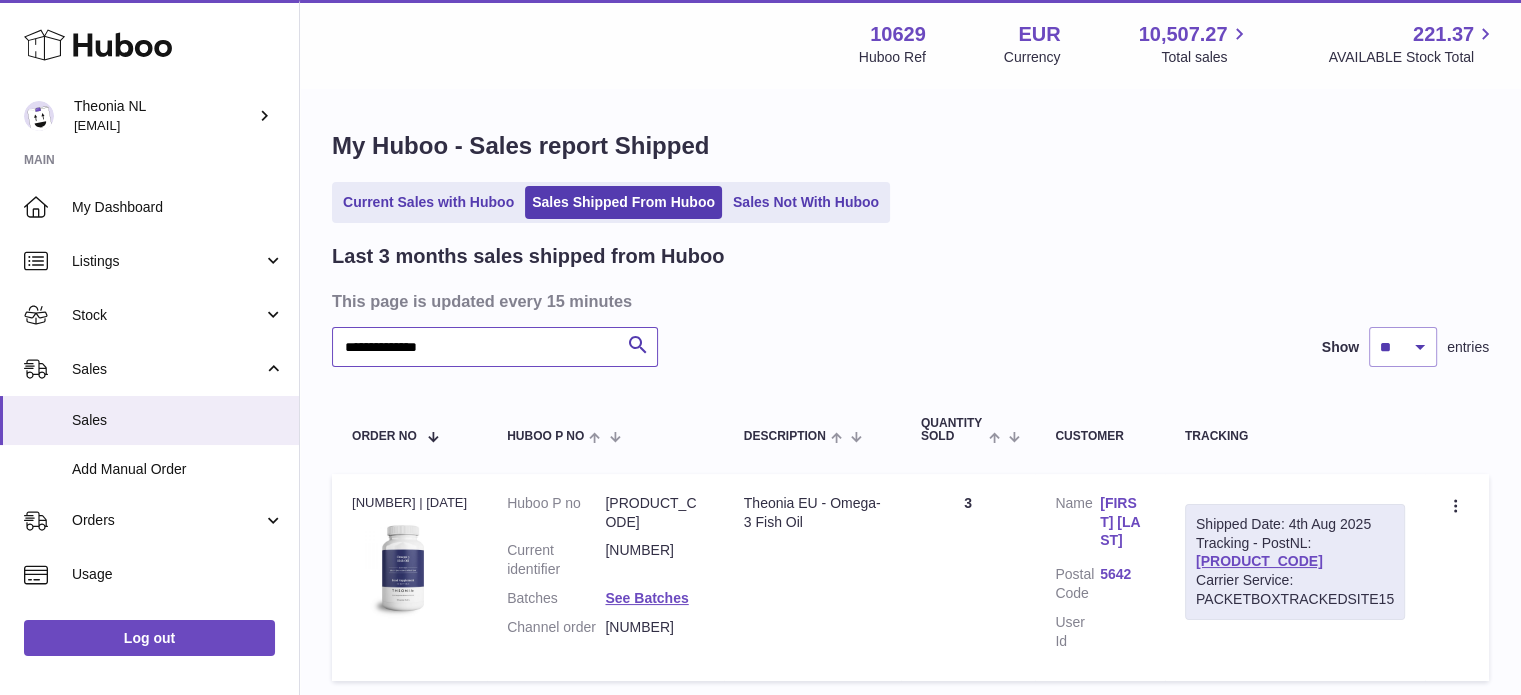paste 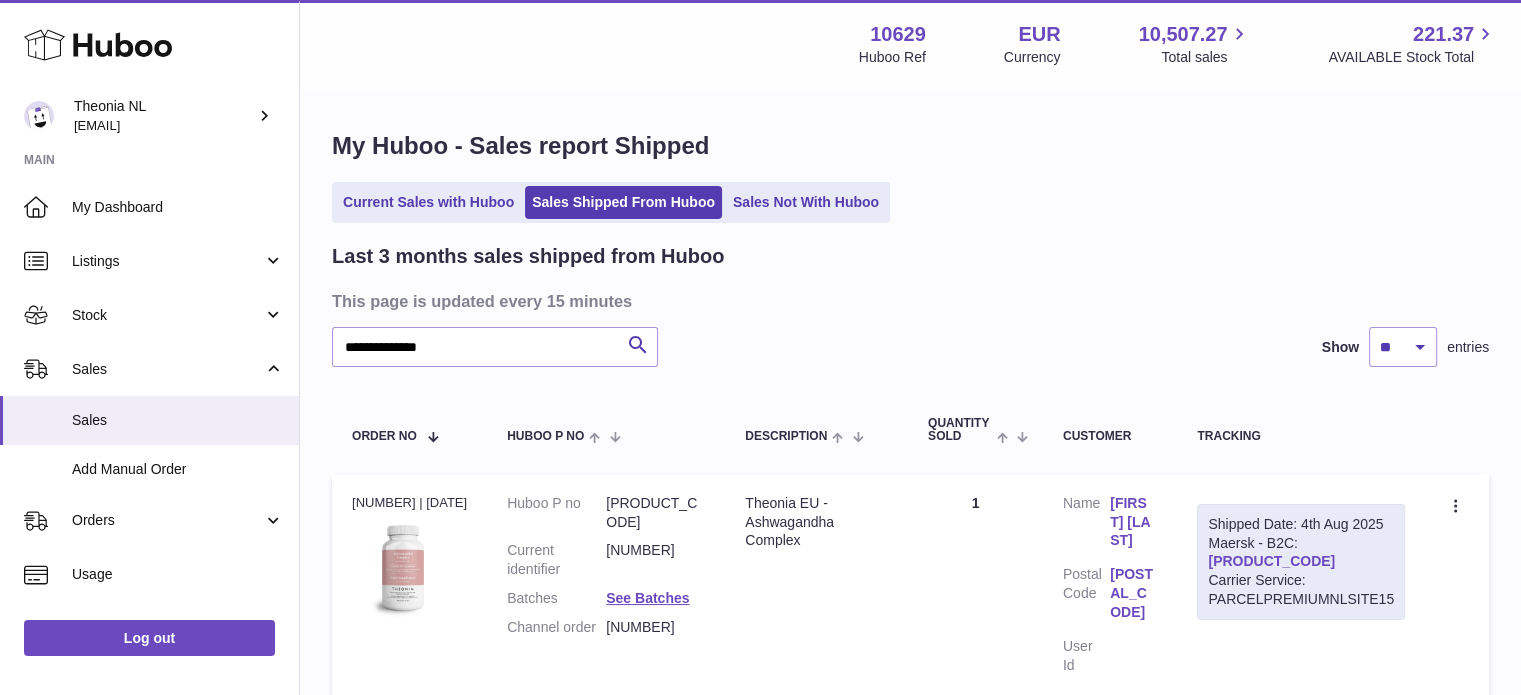 click on "TYPQWPI00448784" at bounding box center (1271, 561) 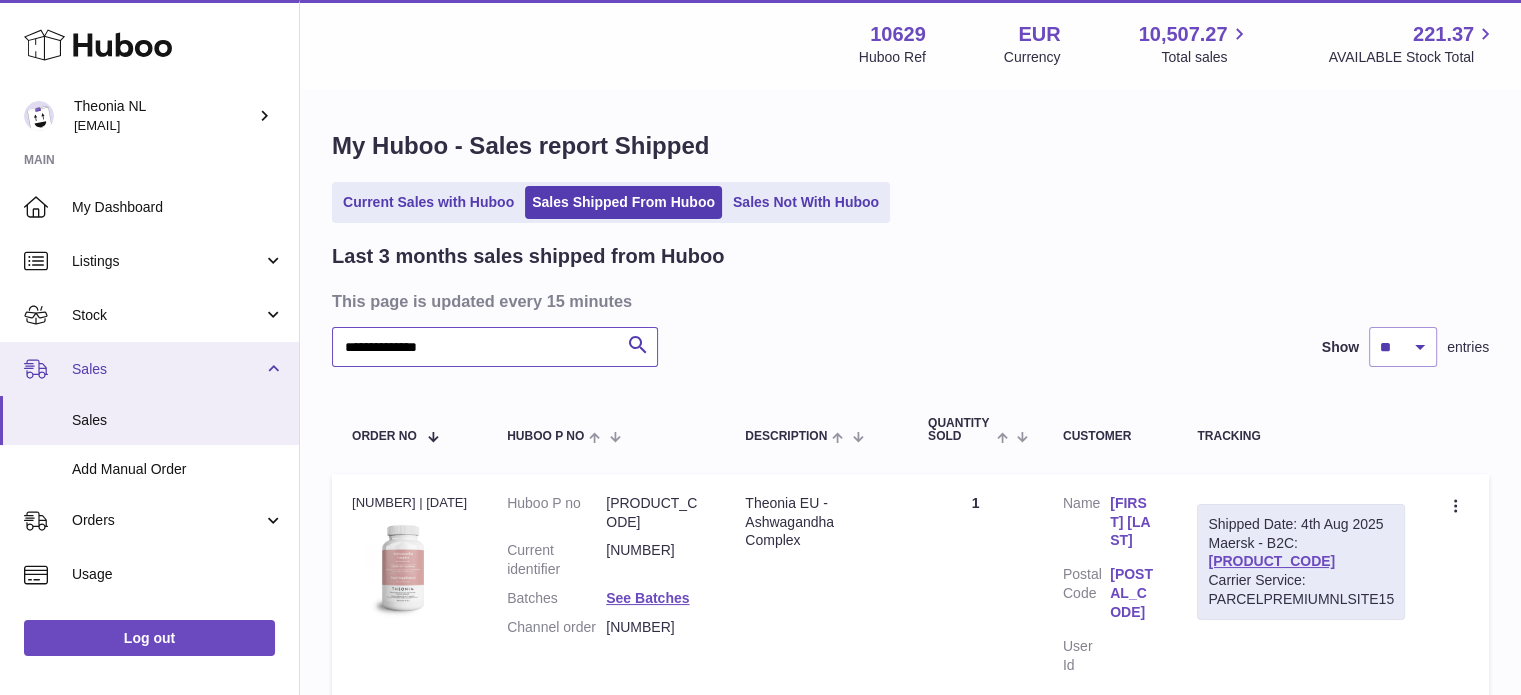 drag, startPoint x: 526, startPoint y: 347, endPoint x: 145, endPoint y: 380, distance: 382.42645 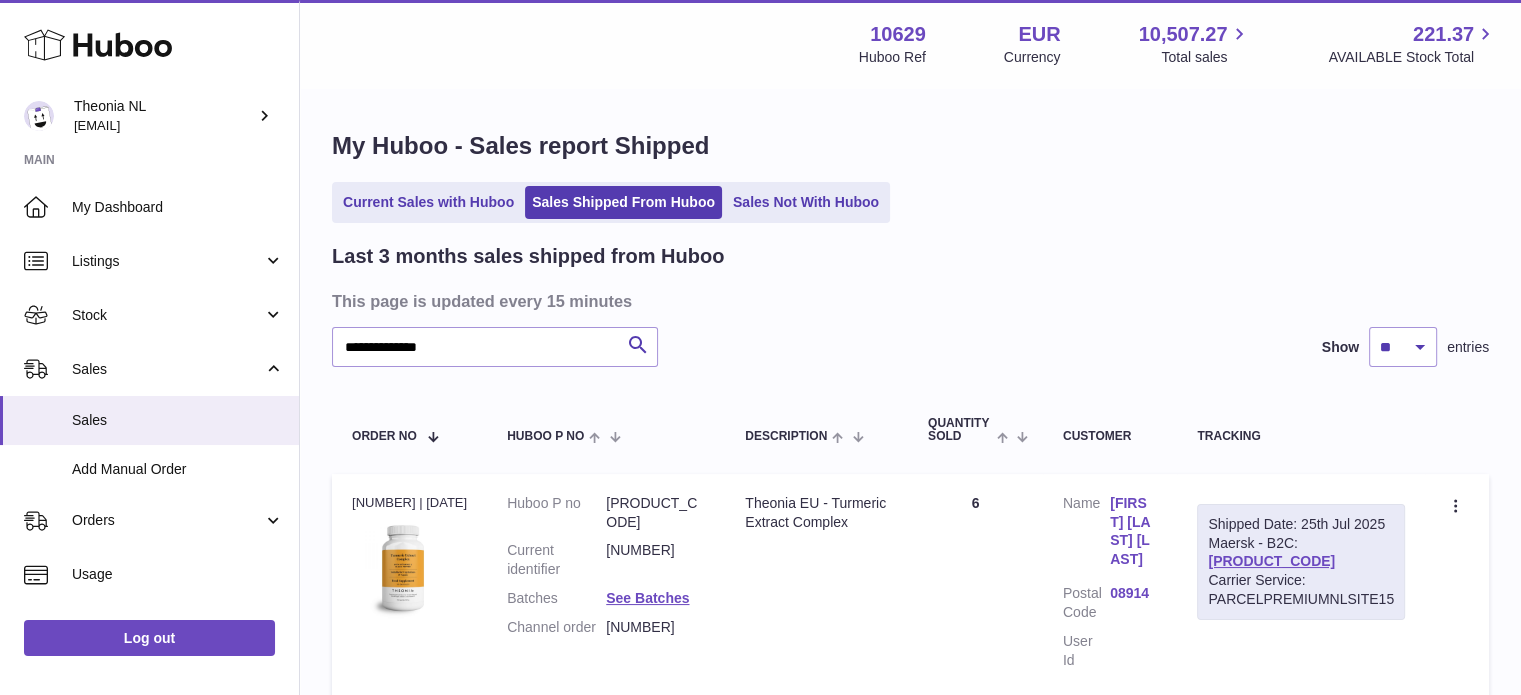 click on "TYPQWPI00443972" at bounding box center [1271, 561] 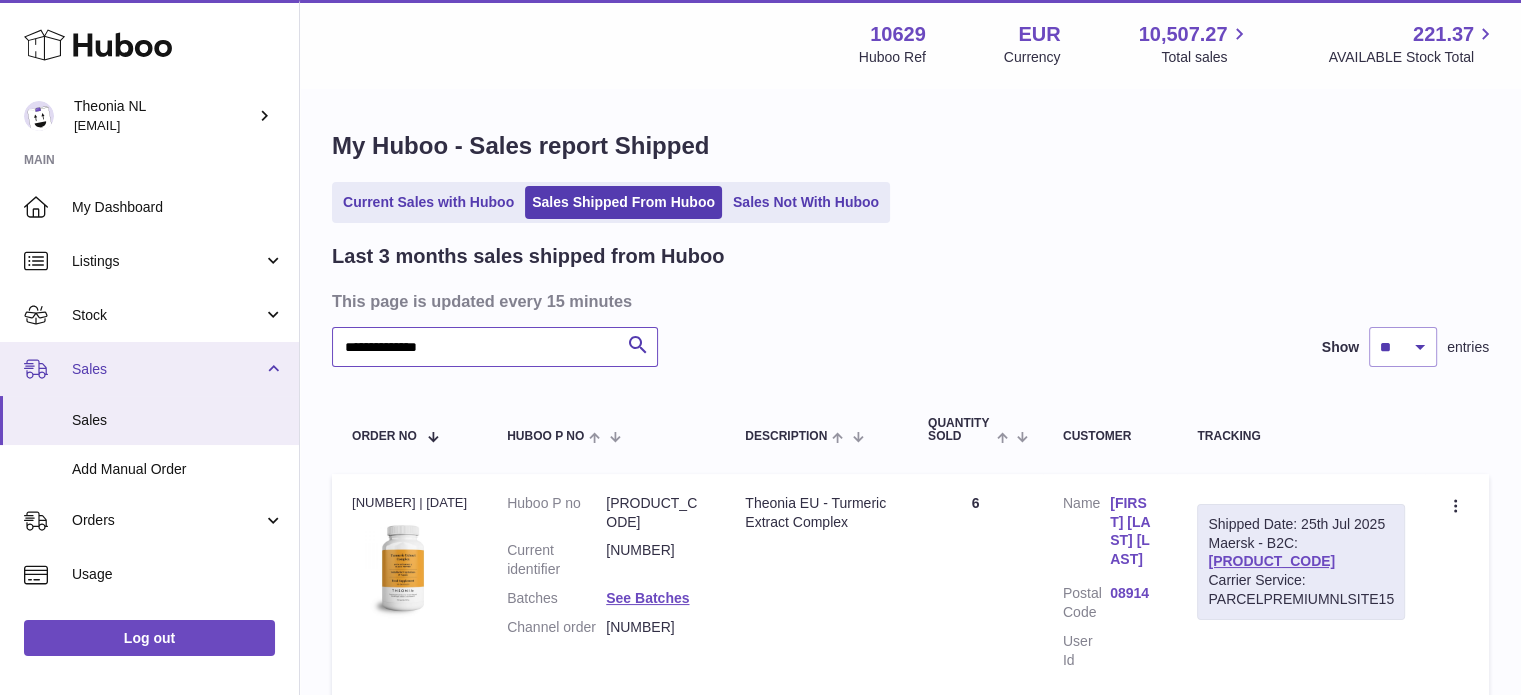 drag, startPoint x: 528, startPoint y: 357, endPoint x: 0, endPoint y: 350, distance: 528.0464 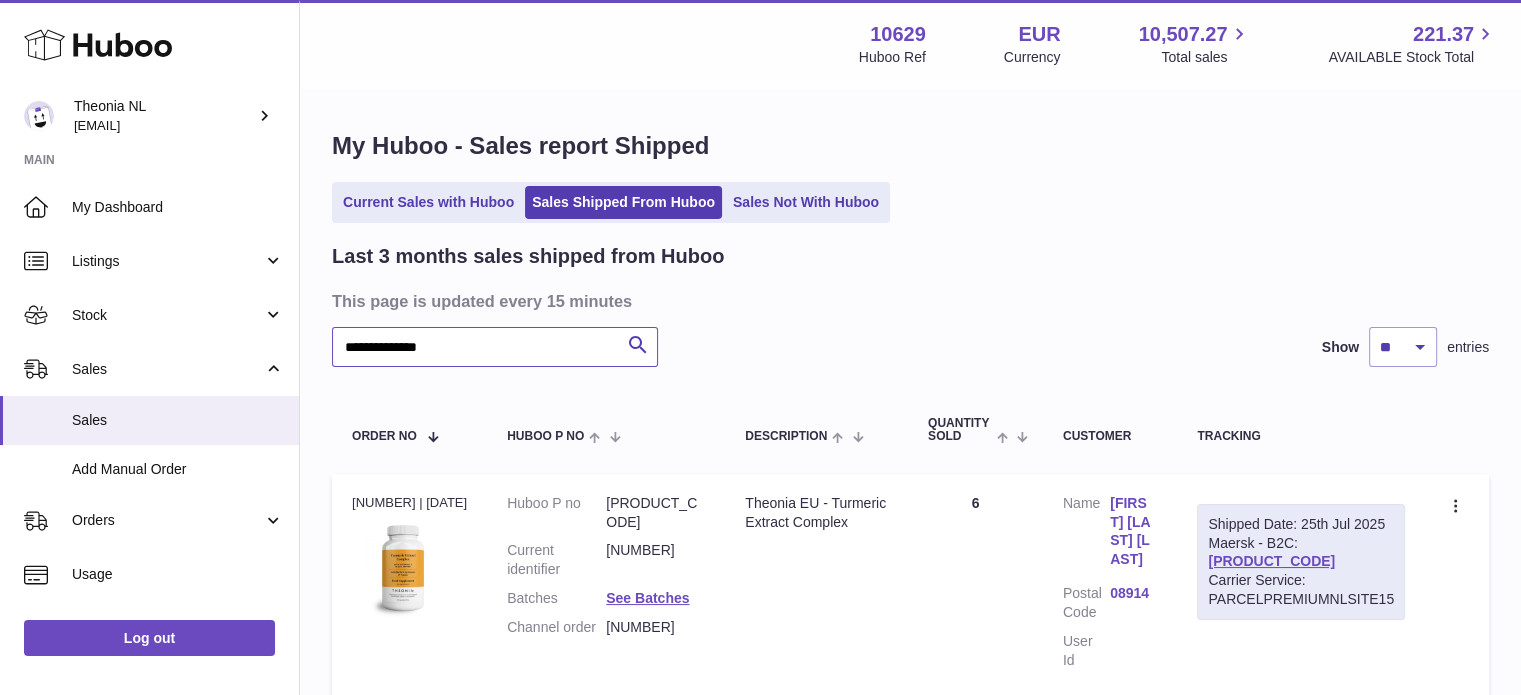 paste 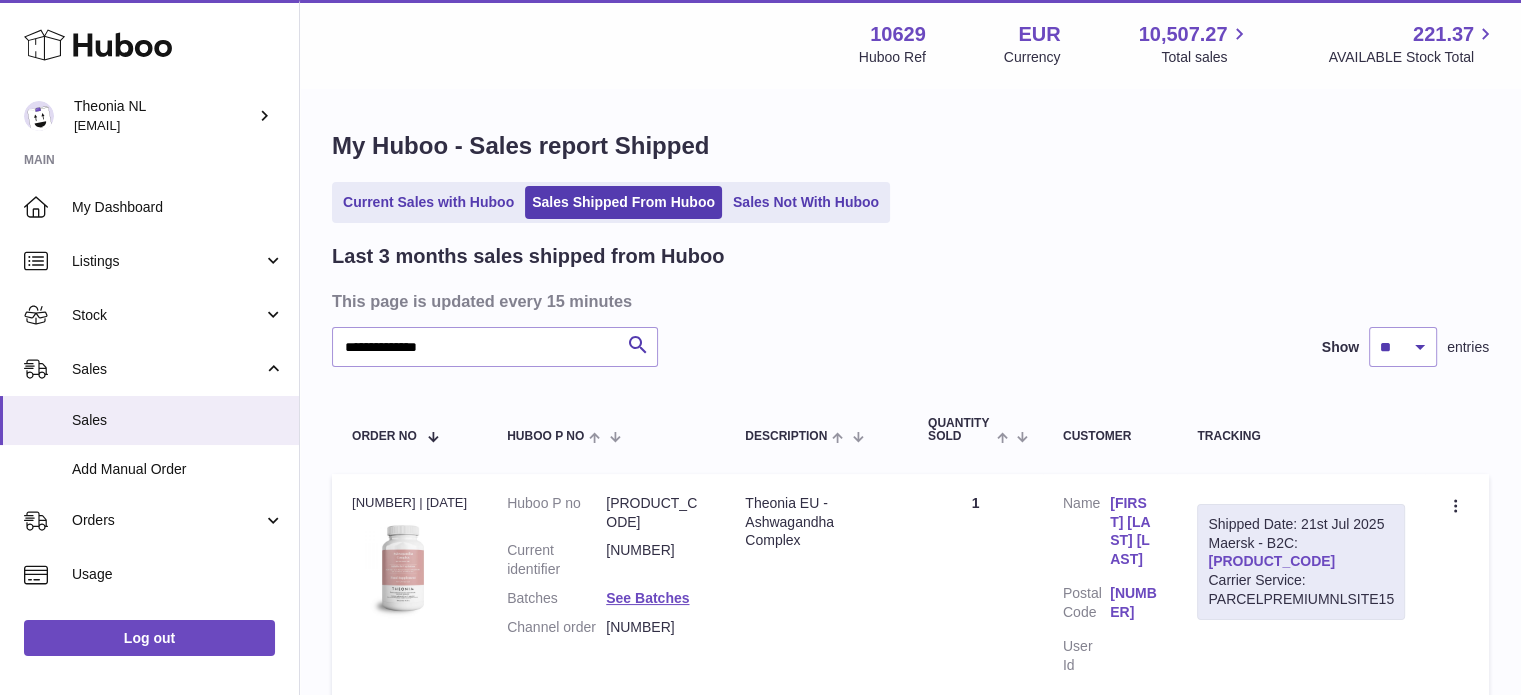 click on "TYPQWPI00441793" at bounding box center [1271, 561] 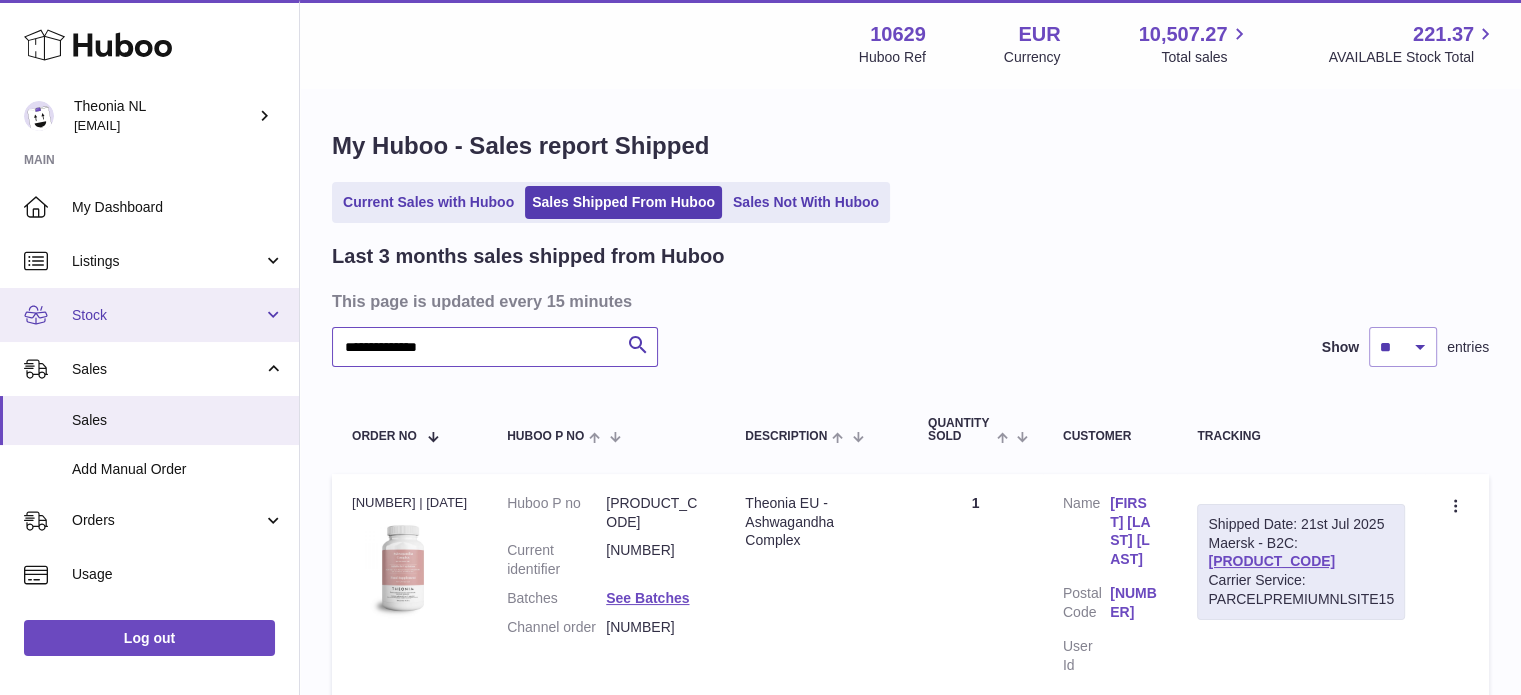 drag, startPoint x: 455, startPoint y: 348, endPoint x: 281, endPoint y: 334, distance: 174.56232 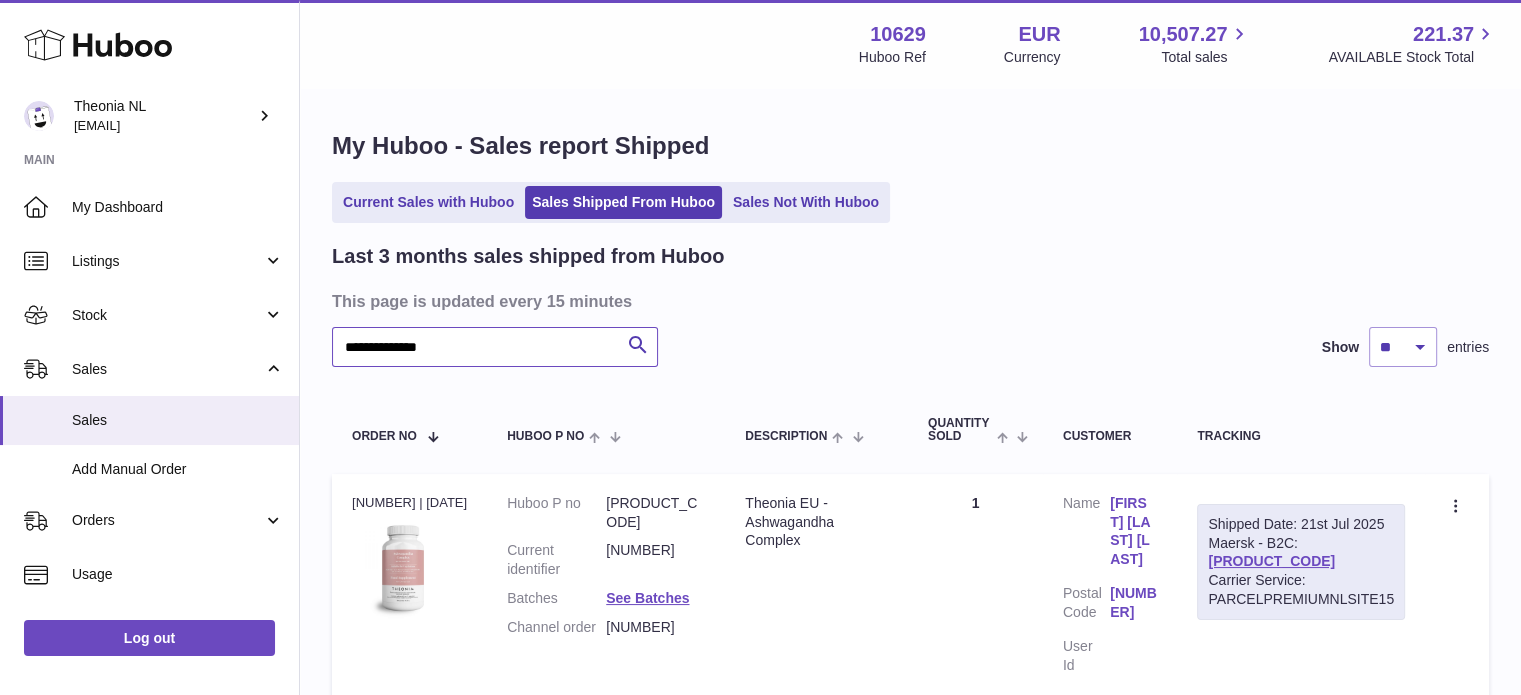 scroll, scrollTop: 100, scrollLeft: 0, axis: vertical 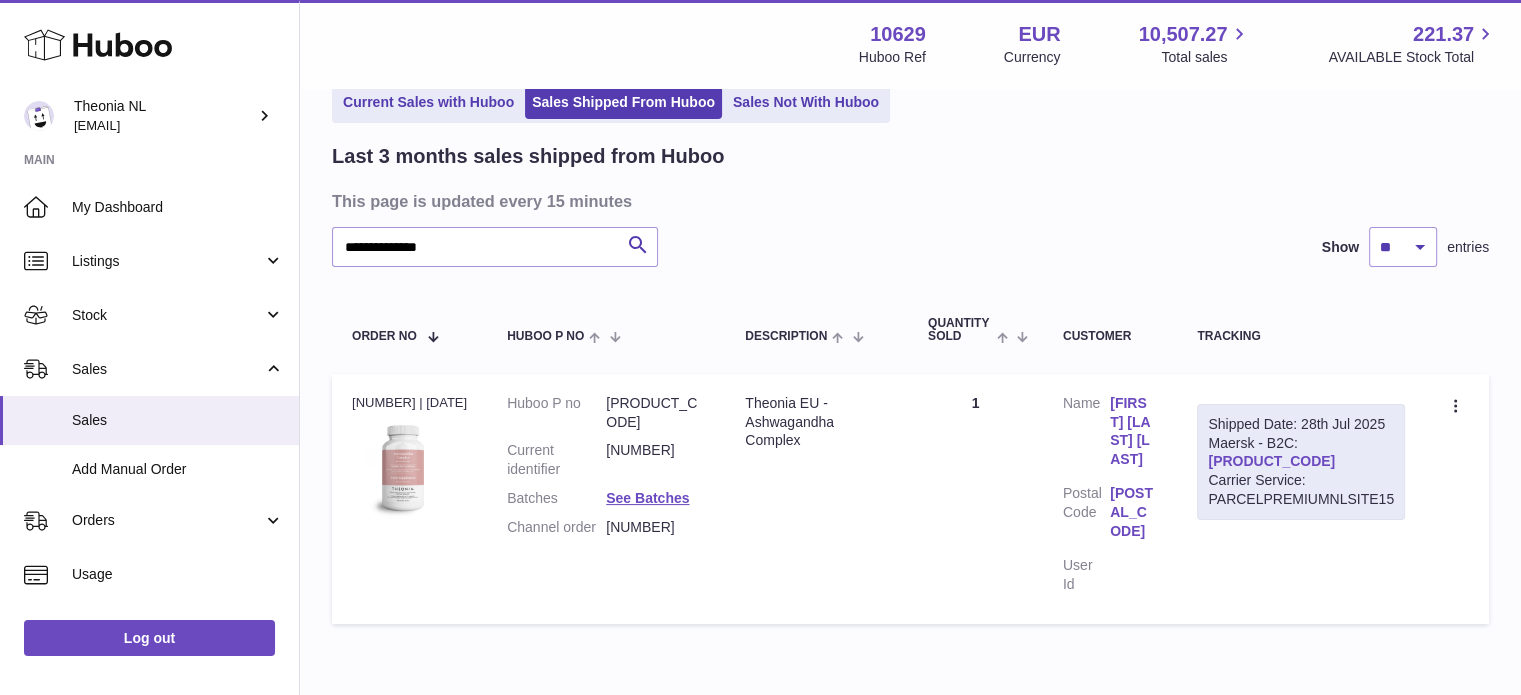 click on "TYPQWPI00446255" at bounding box center (1271, 461) 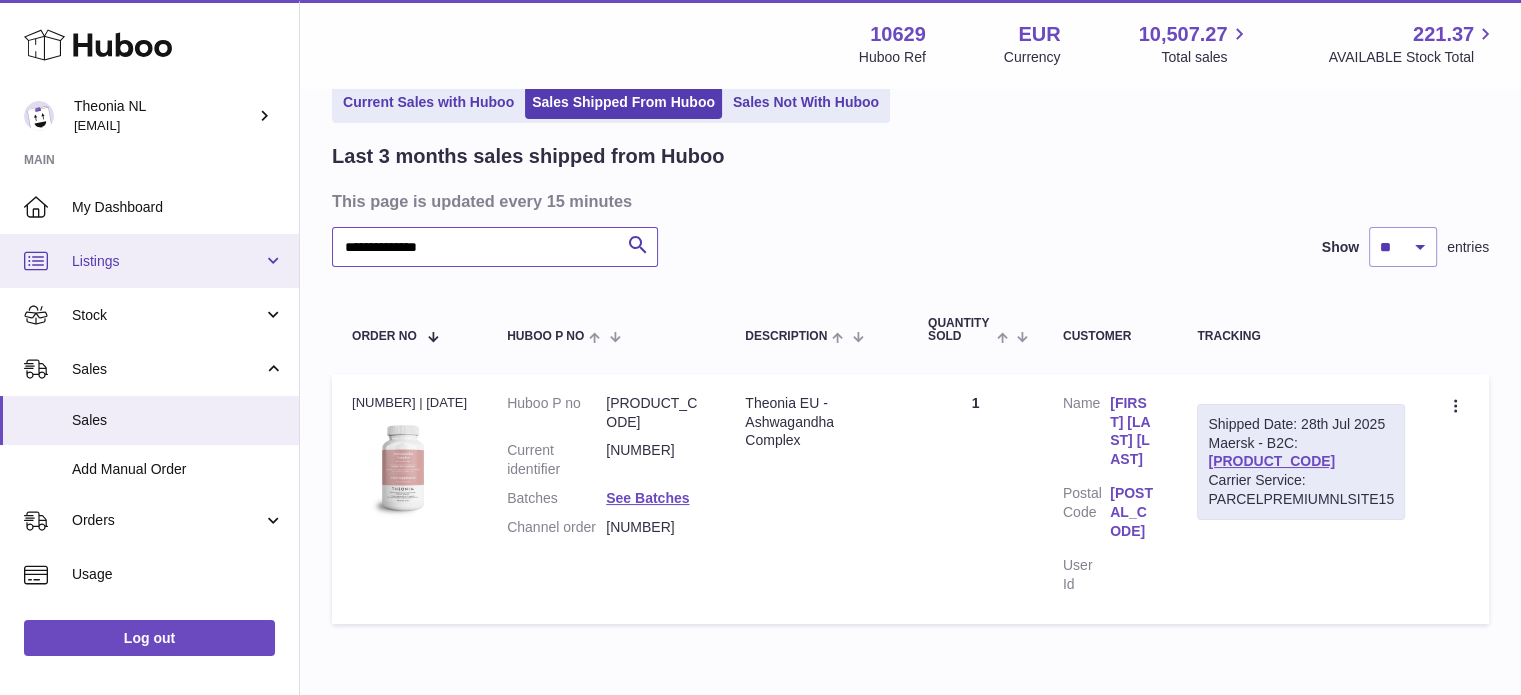 drag, startPoint x: 518, startPoint y: 236, endPoint x: 145, endPoint y: 242, distance: 373.04825 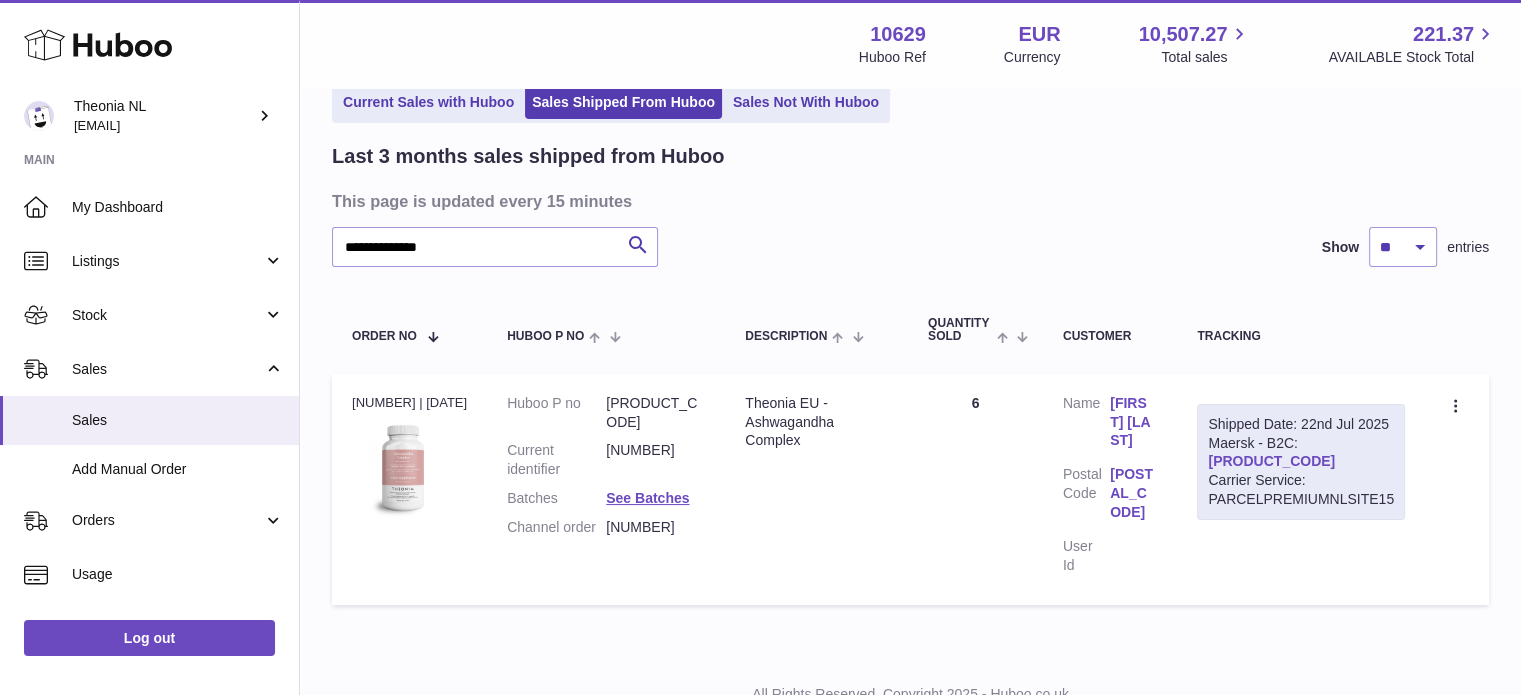 click on "TYPQWPI00442512" at bounding box center (1271, 461) 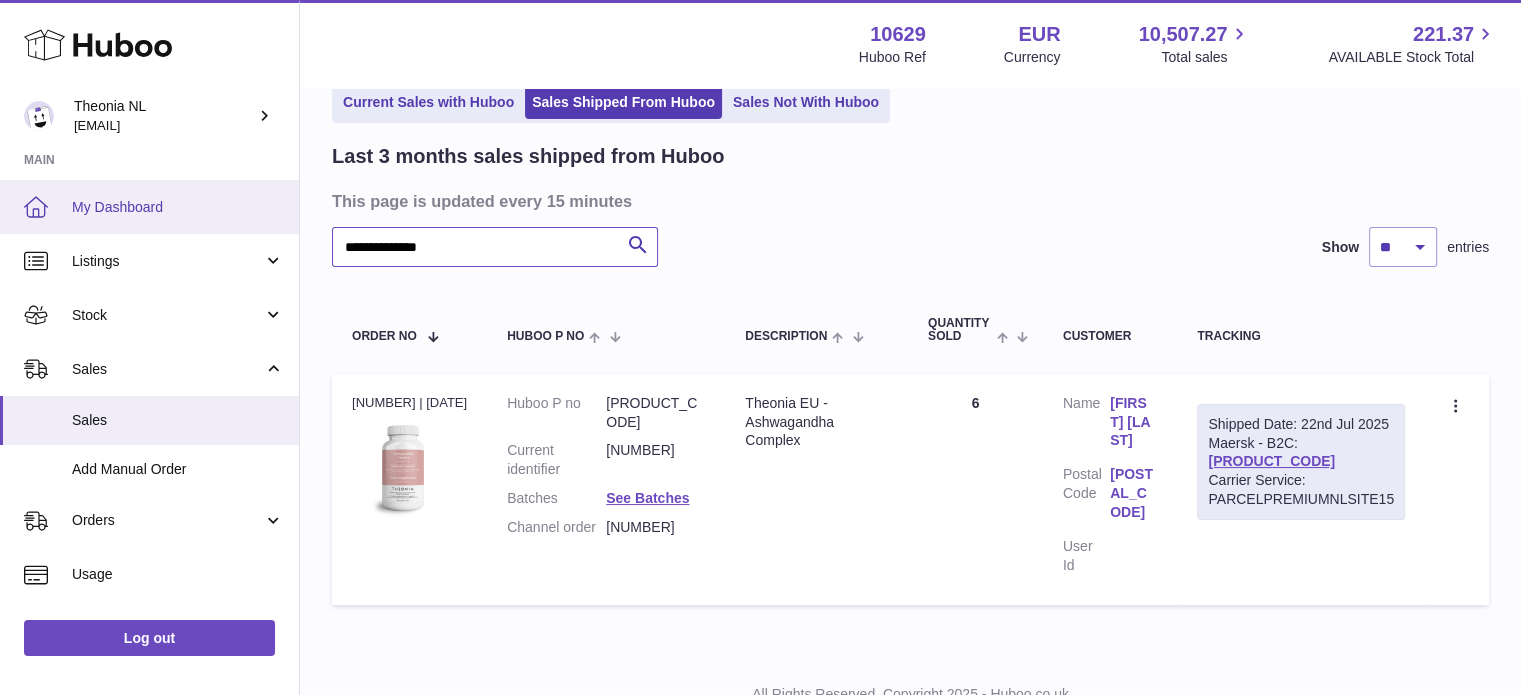 drag, startPoint x: 207, startPoint y: 229, endPoint x: 0, endPoint y: 199, distance: 209.16261 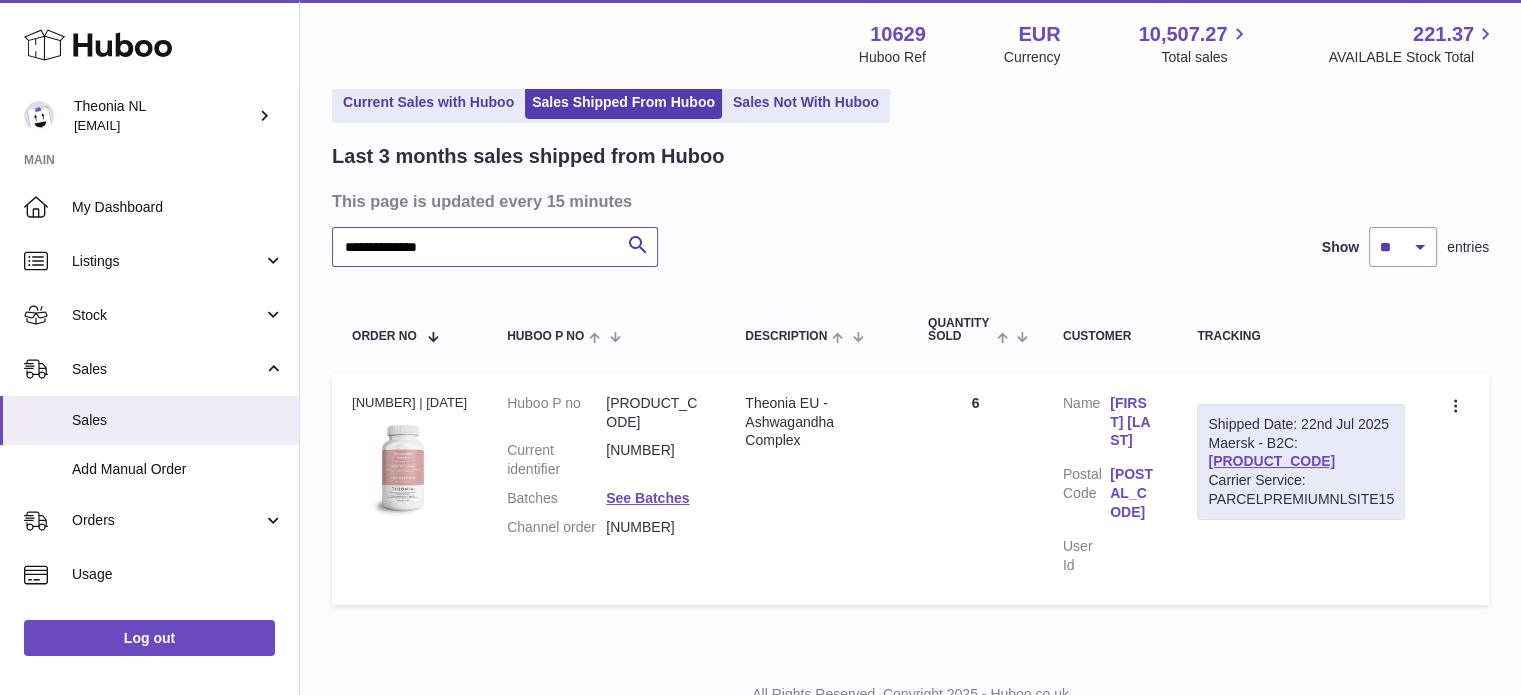 paste 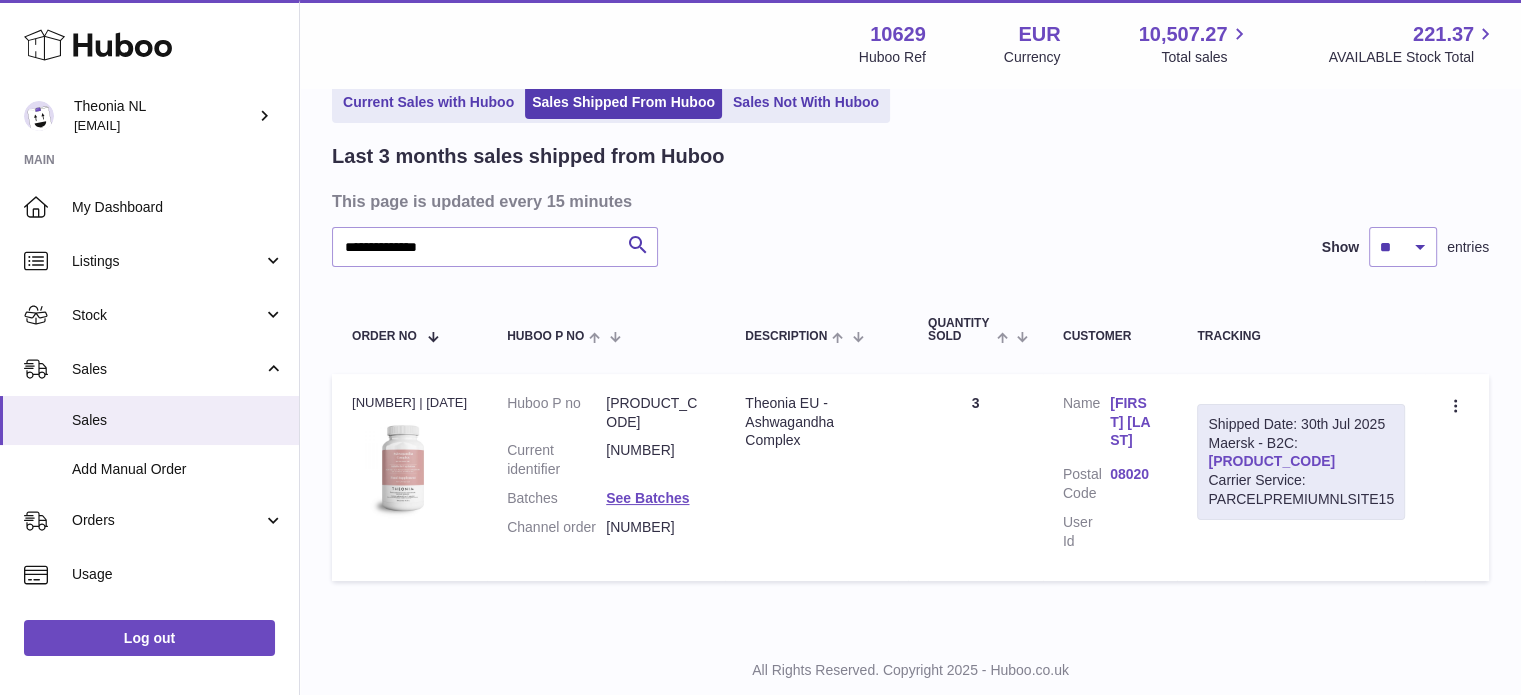 click on "TYPQWPI00447209" at bounding box center [1271, 461] 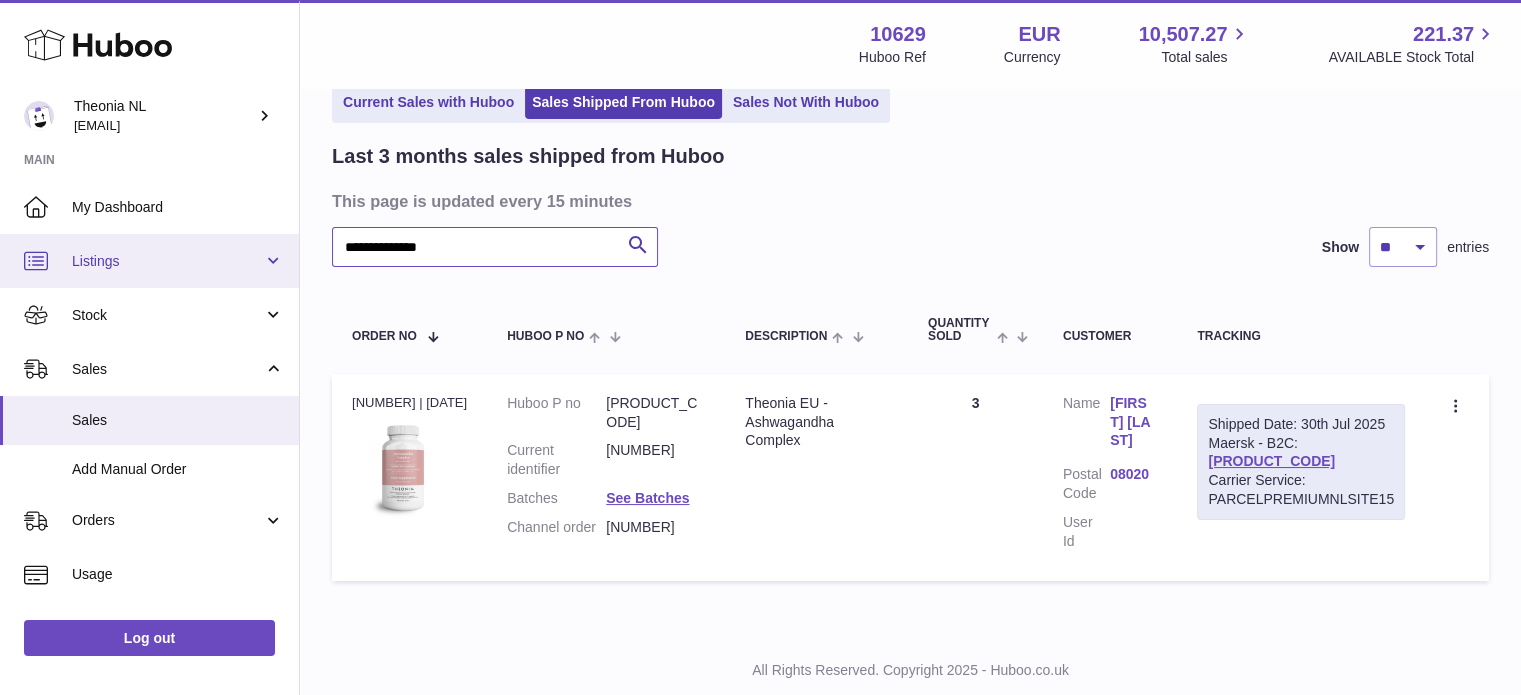 drag, startPoint x: 523, startPoint y: 235, endPoint x: 0, endPoint y: 265, distance: 523.85974 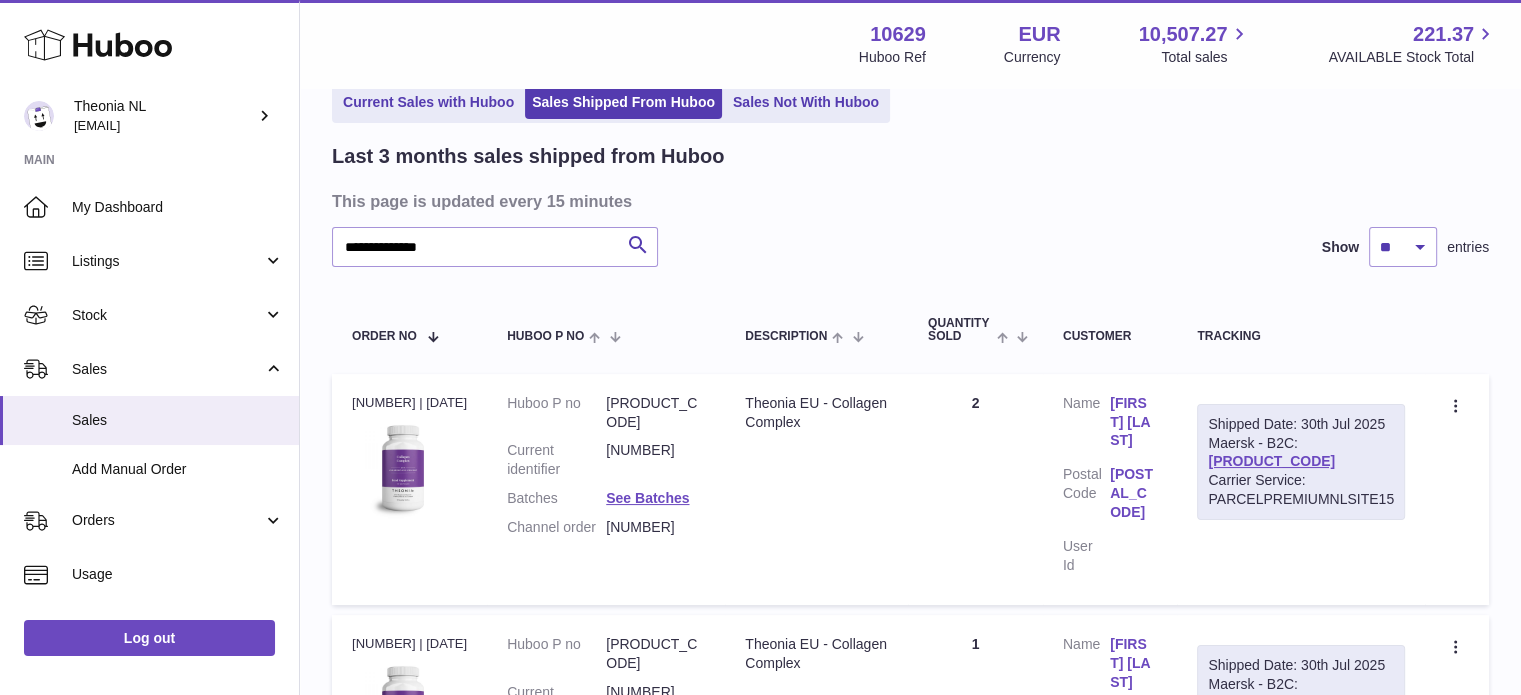 click on "Shipped Date: 30th Jul 2025
Maersk - B2C:
TYPQWPI00447243
Carrier Service: PARCELPREMIUMNLSITE15" at bounding box center [1301, 462] 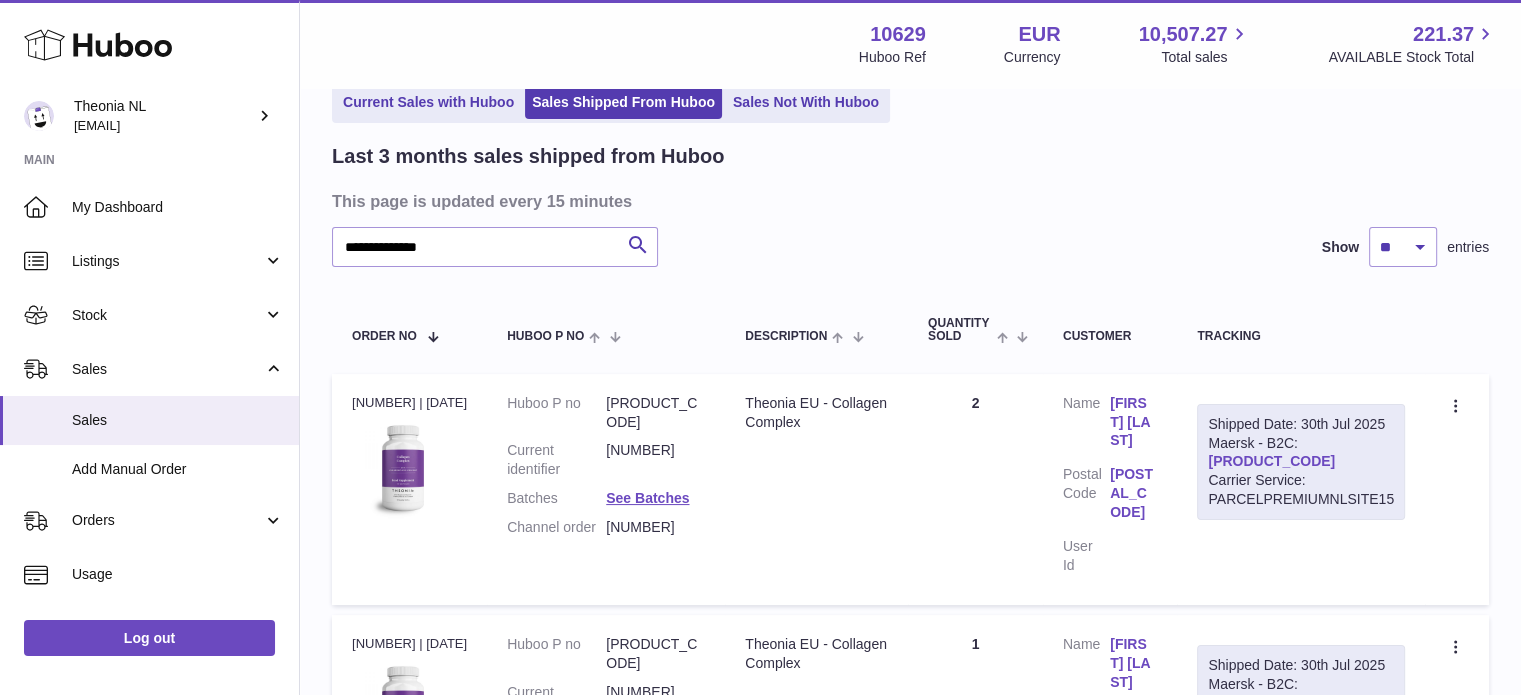click on "TYPQWPI00447243" at bounding box center (1271, 461) 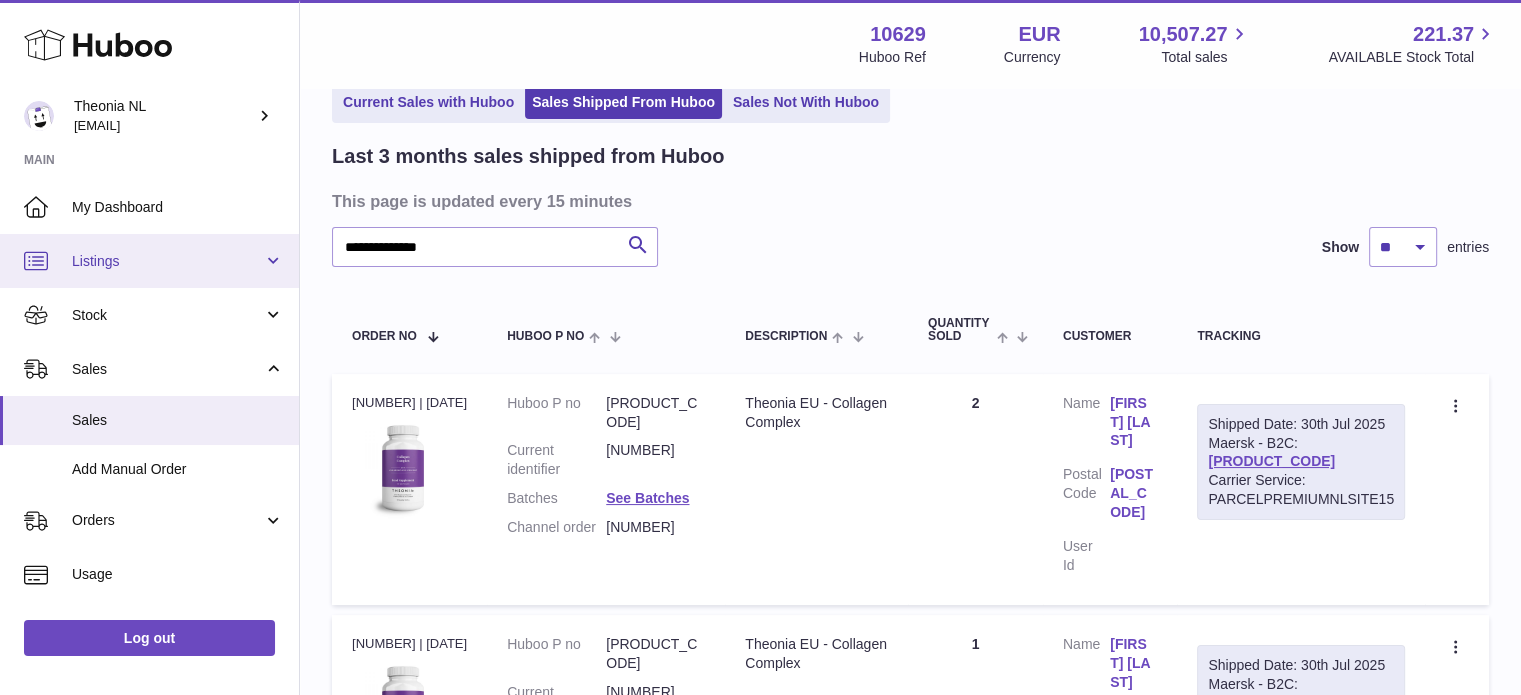 drag, startPoint x: 560, startPoint y: 223, endPoint x: 31, endPoint y: 240, distance: 529.2731 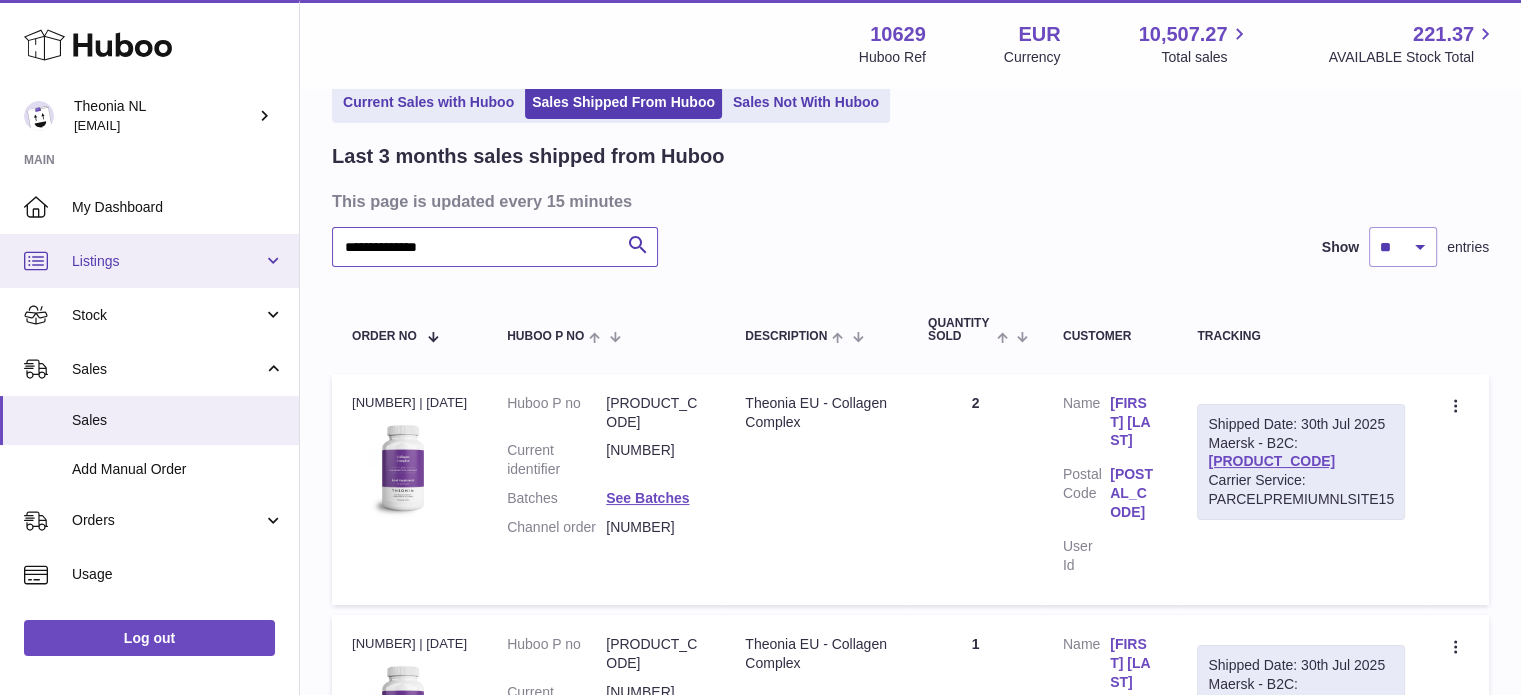 drag, startPoint x: 524, startPoint y: 254, endPoint x: 0, endPoint y: 255, distance: 524.001 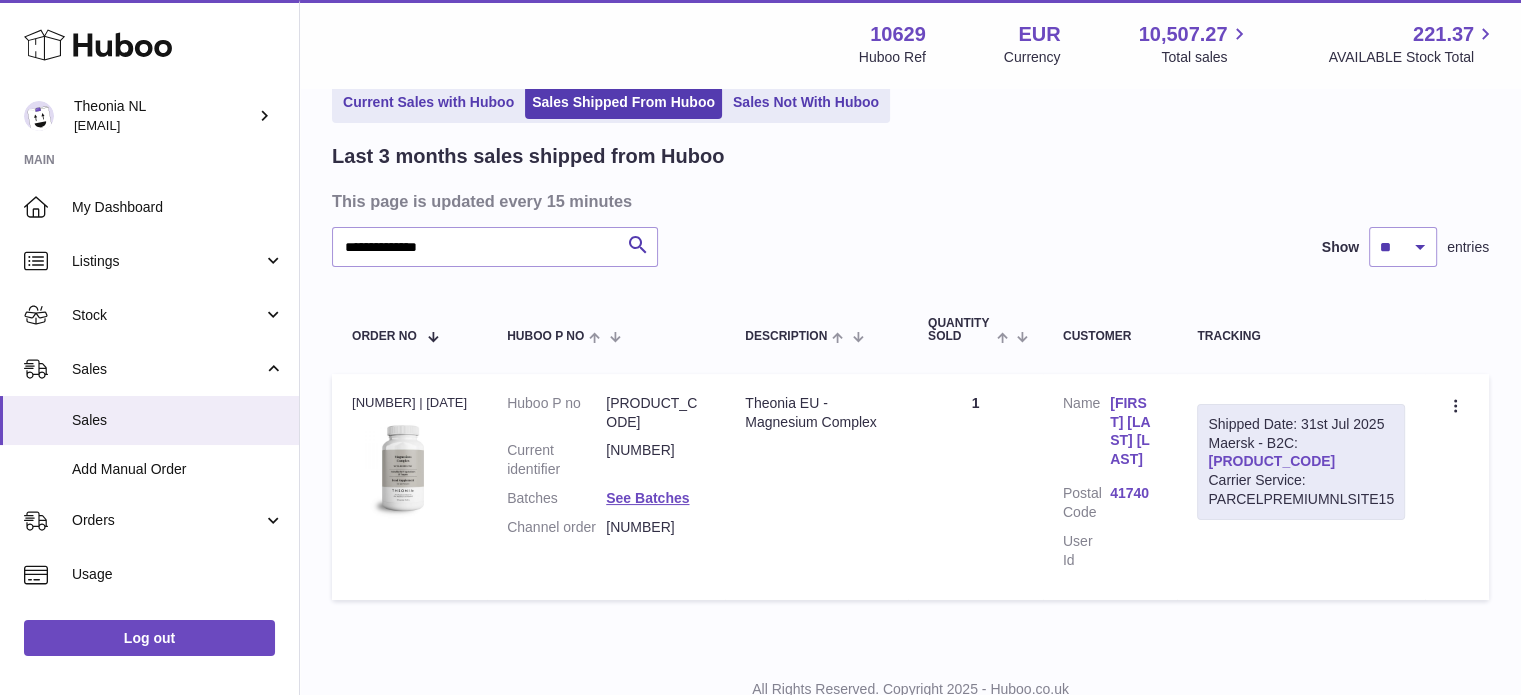 click on "TYPQWPI00448092" at bounding box center (1271, 461) 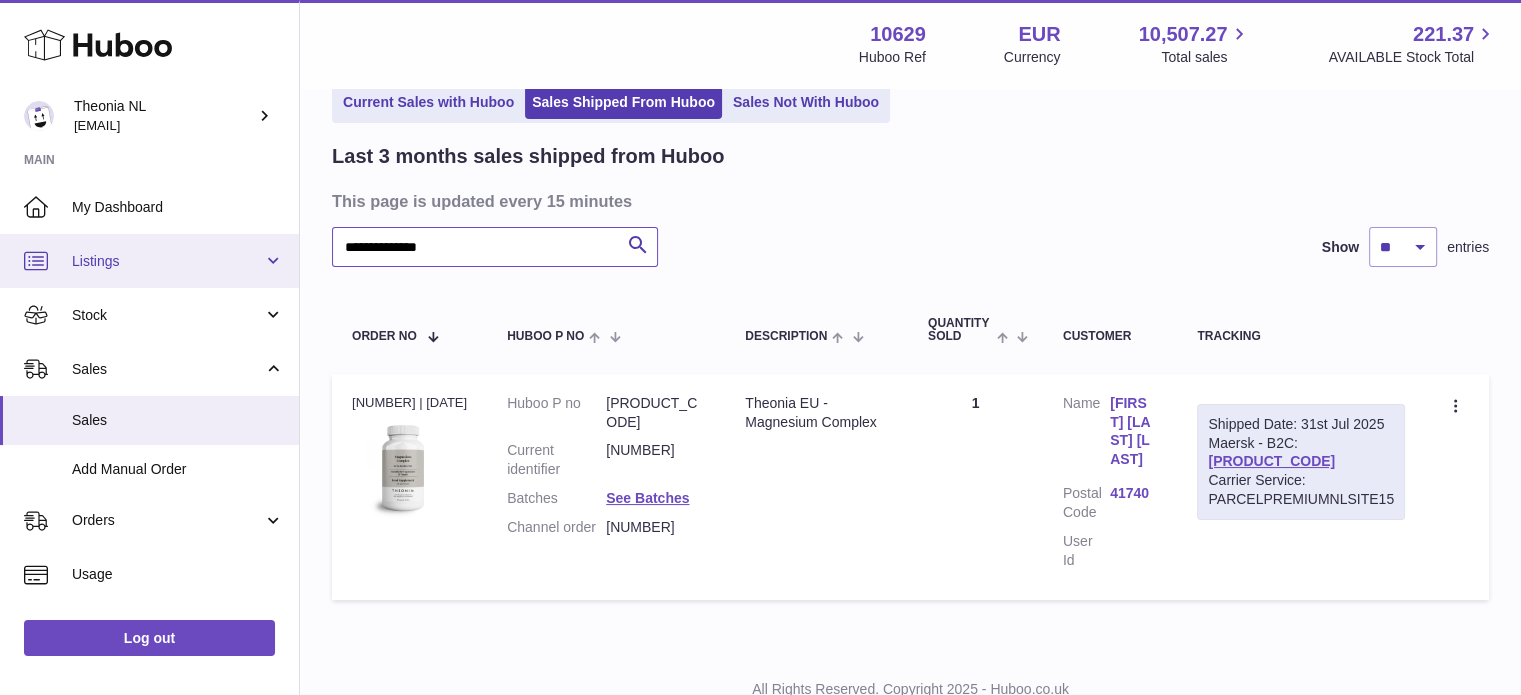 drag, startPoint x: 96, startPoint y: 239, endPoint x: 33, endPoint y: 238, distance: 63.007935 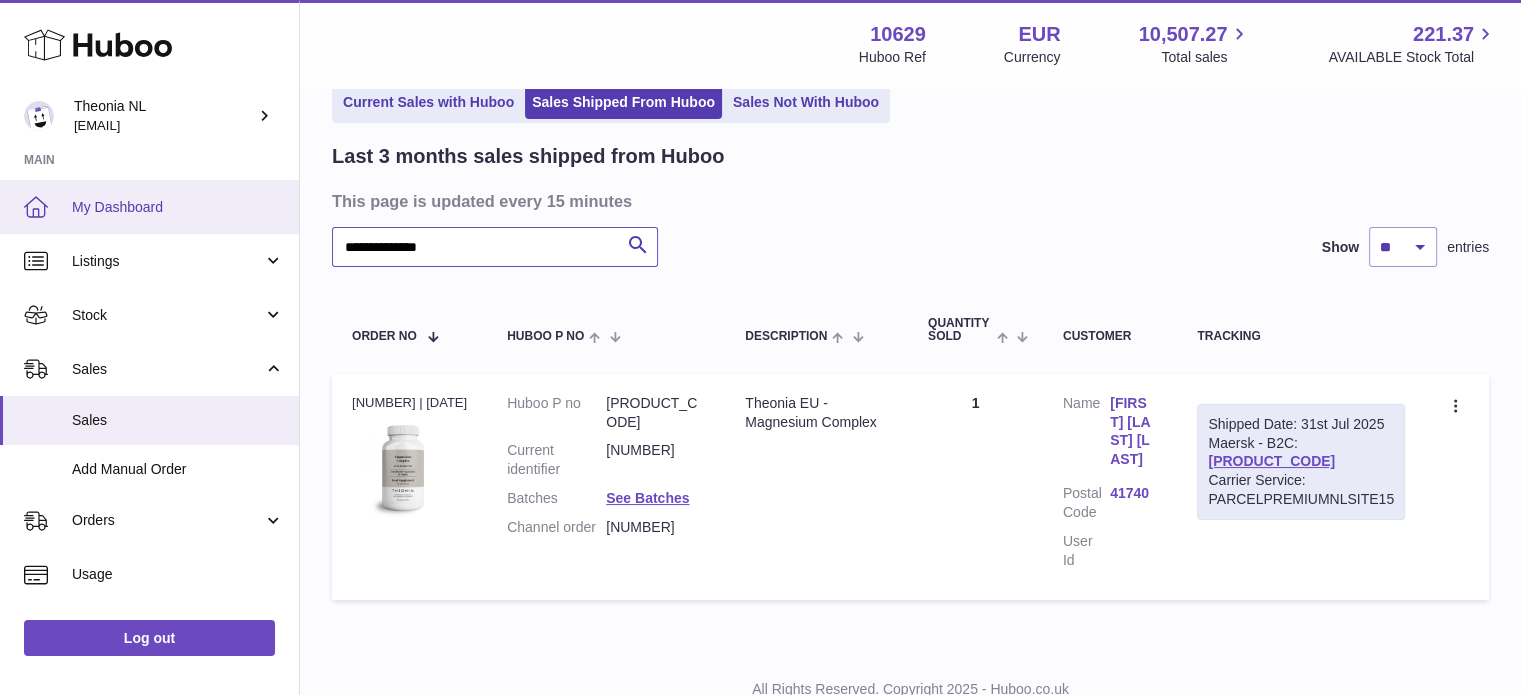 paste 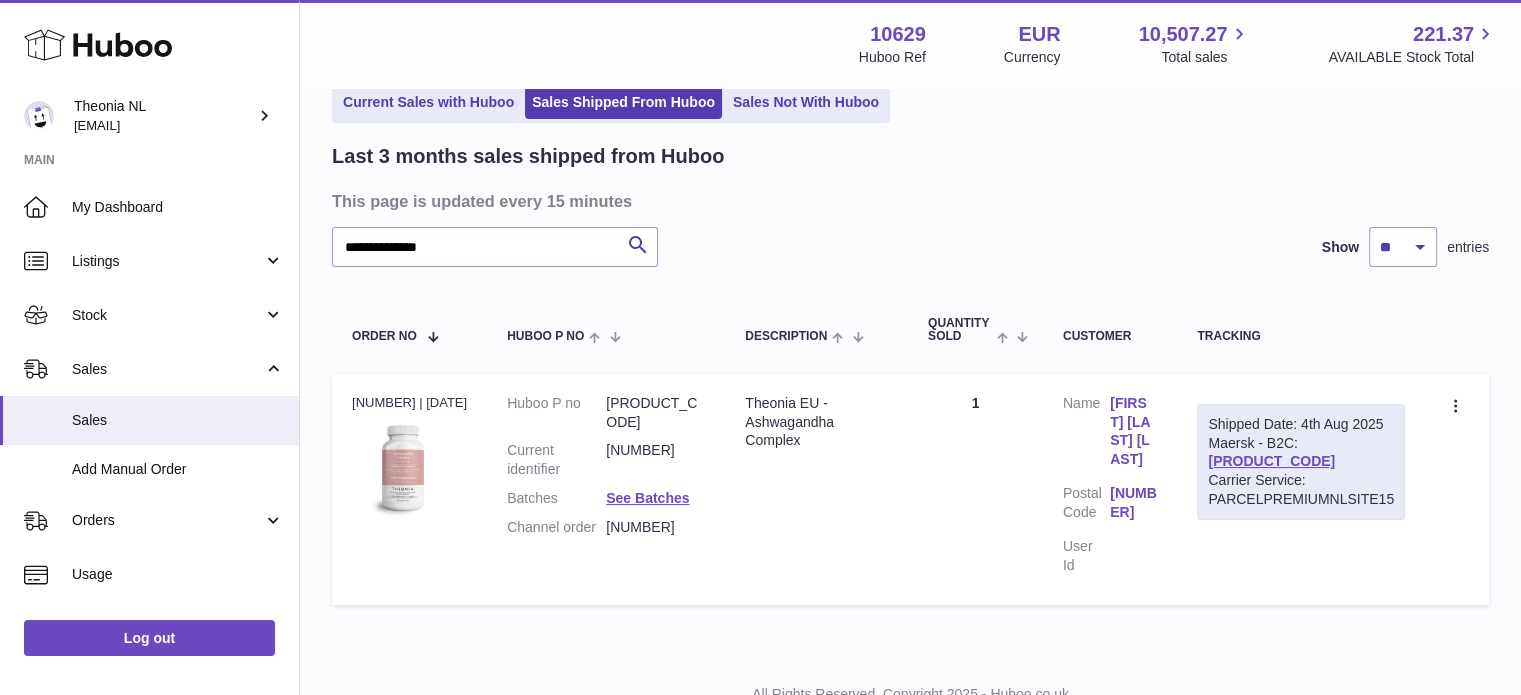 click on "TYPQWPI00448761" at bounding box center [1271, 461] 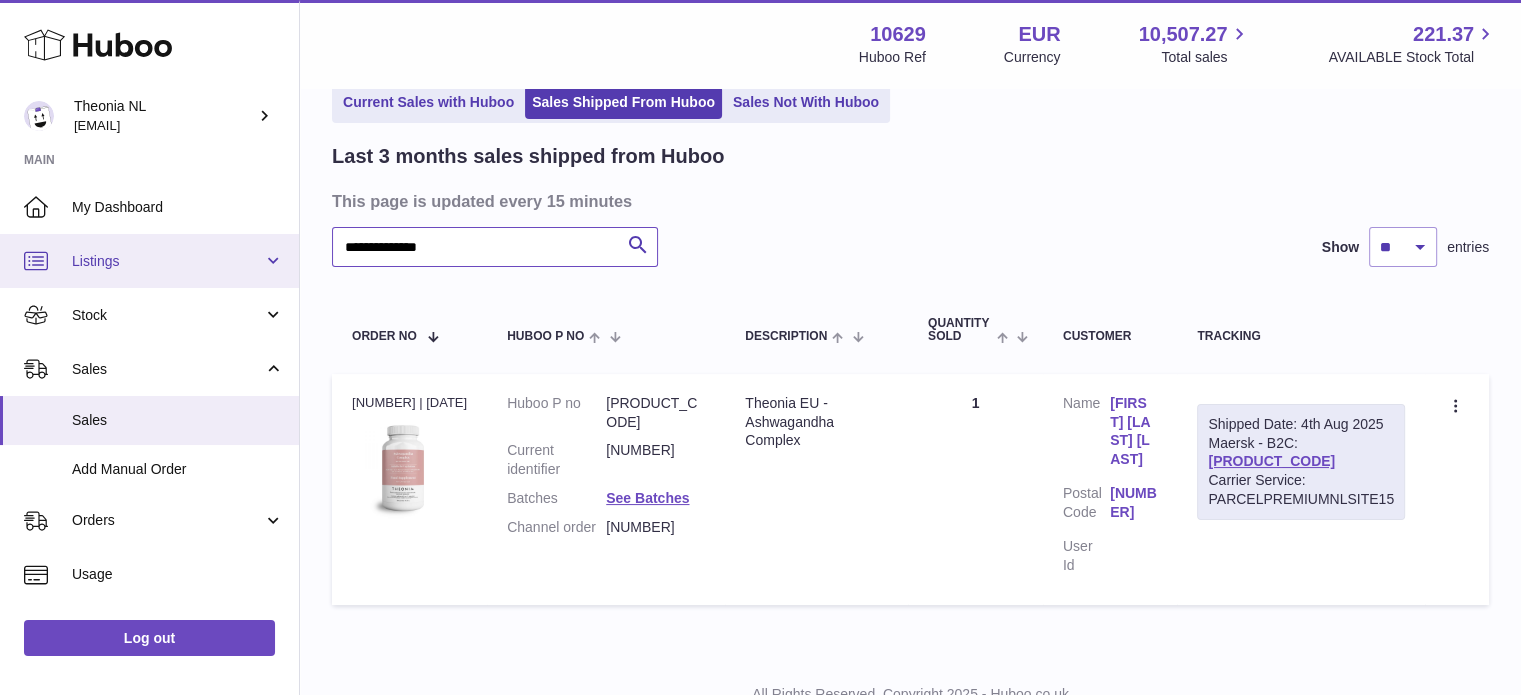 drag, startPoint x: 410, startPoint y: 255, endPoint x: 0, endPoint y: 254, distance: 410.00122 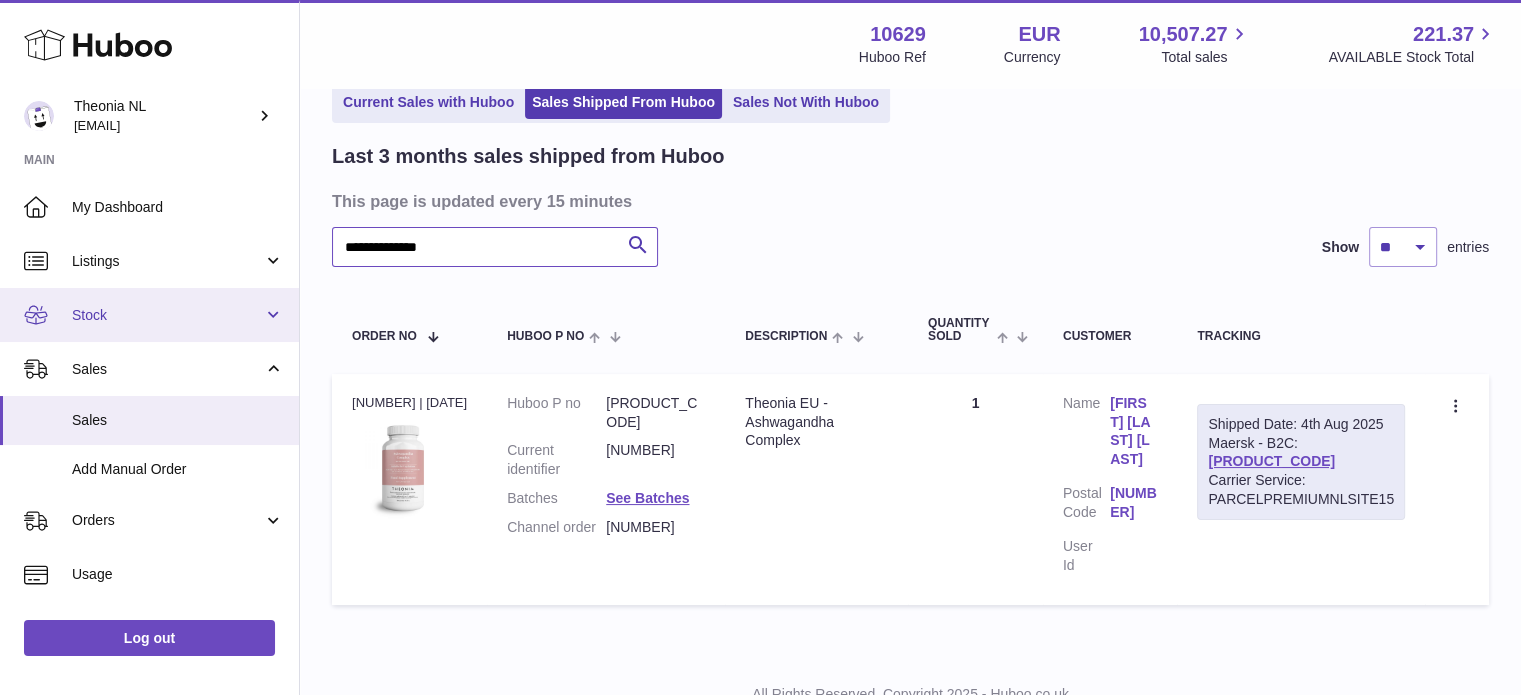 paste 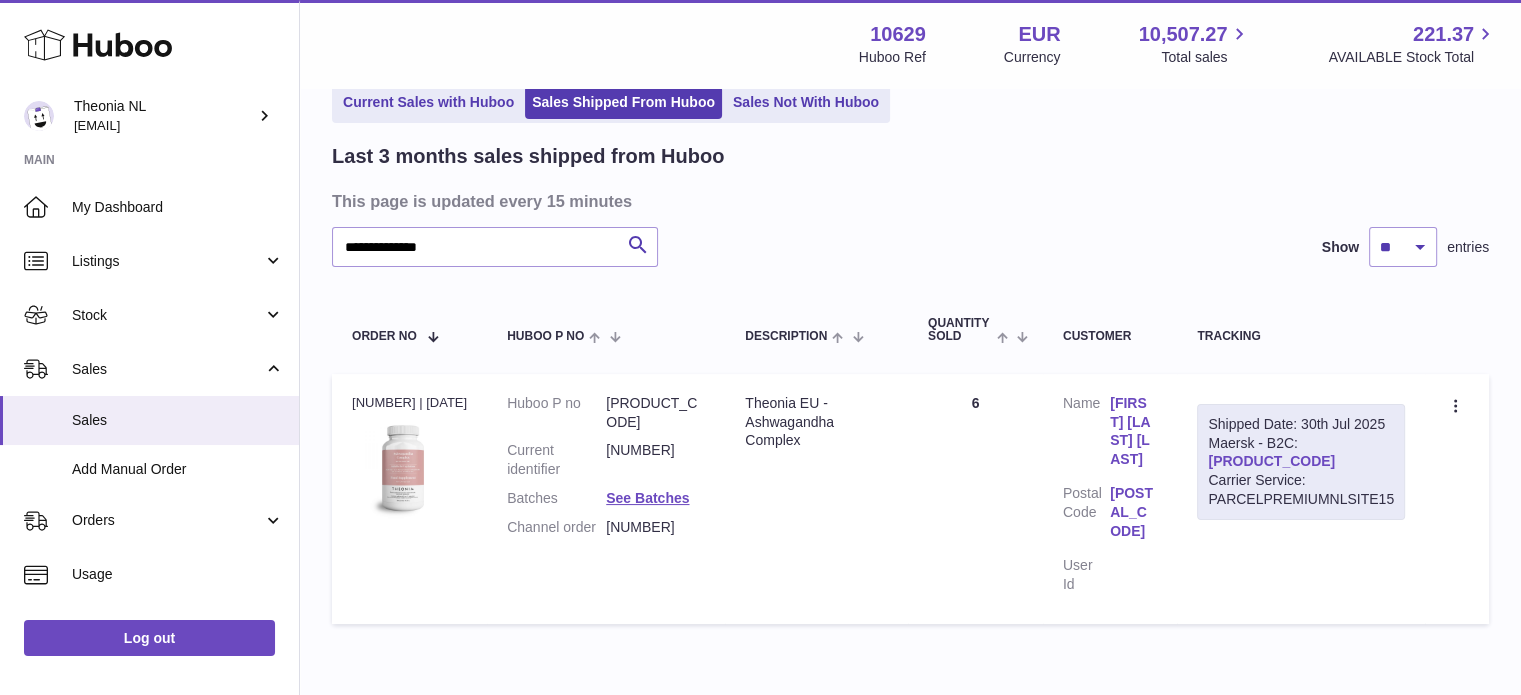 click on "TYPQWPI00447201" at bounding box center (1271, 461) 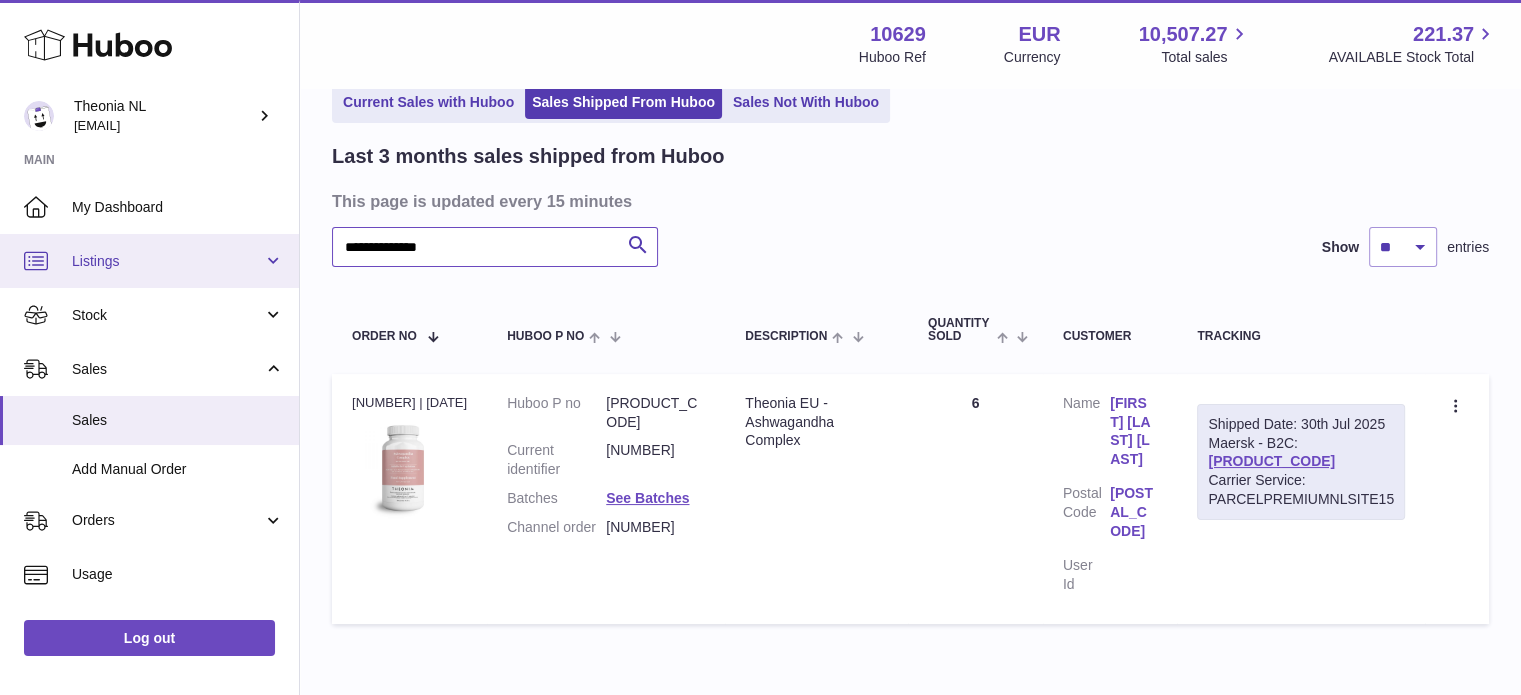 drag, startPoint x: 555, startPoint y: 254, endPoint x: 0, endPoint y: 271, distance: 555.2603 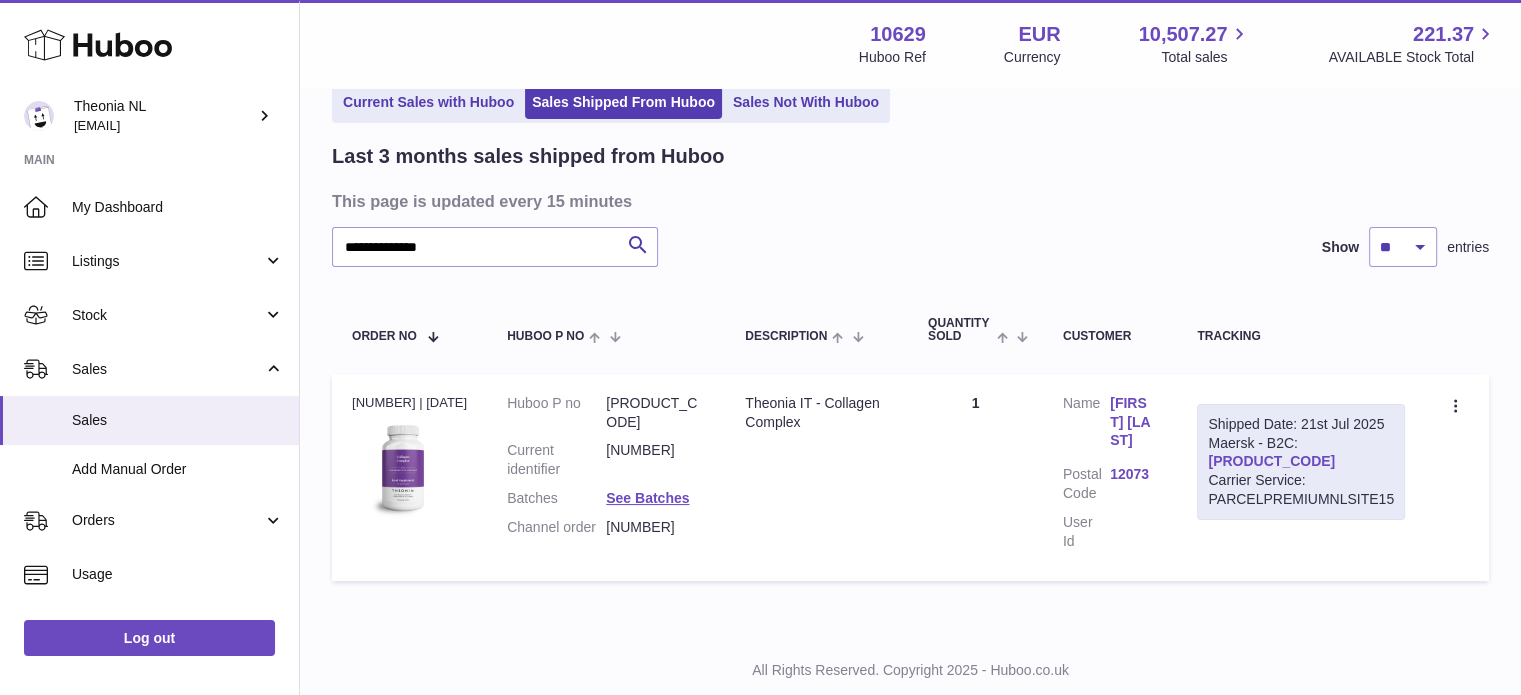 click on "TYPQWPI00442365" at bounding box center [1271, 461] 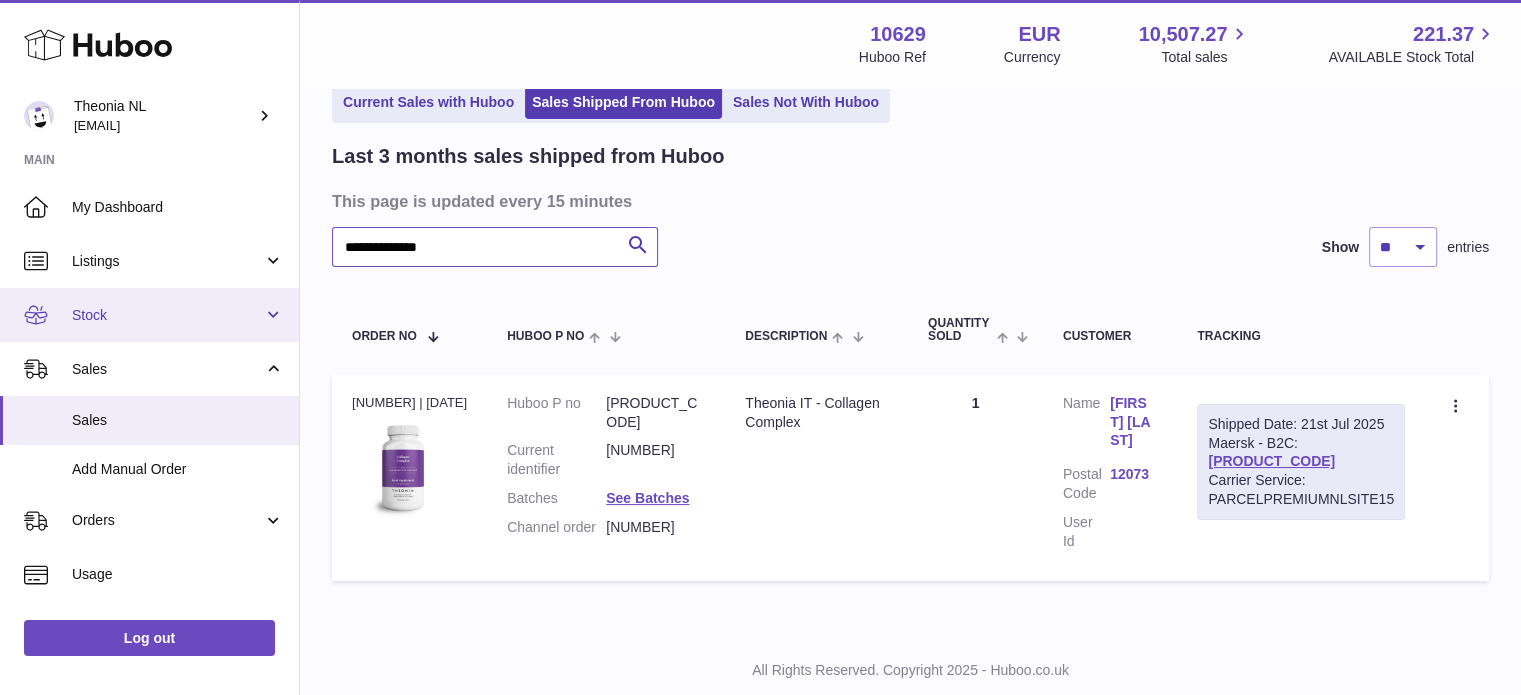drag, startPoint x: 556, startPoint y: 259, endPoint x: 0, endPoint y: 333, distance: 560.90283 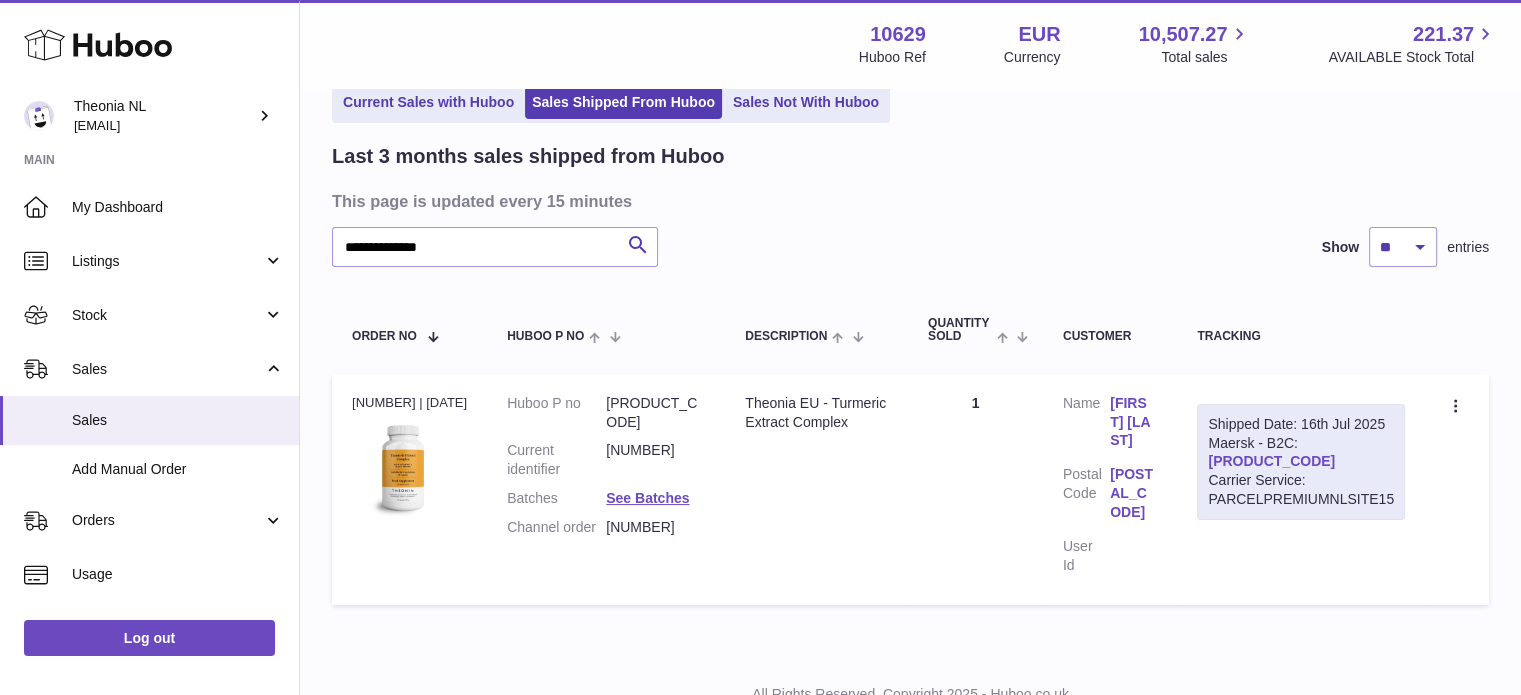 click on "TYPQWPI00438949" at bounding box center (1271, 461) 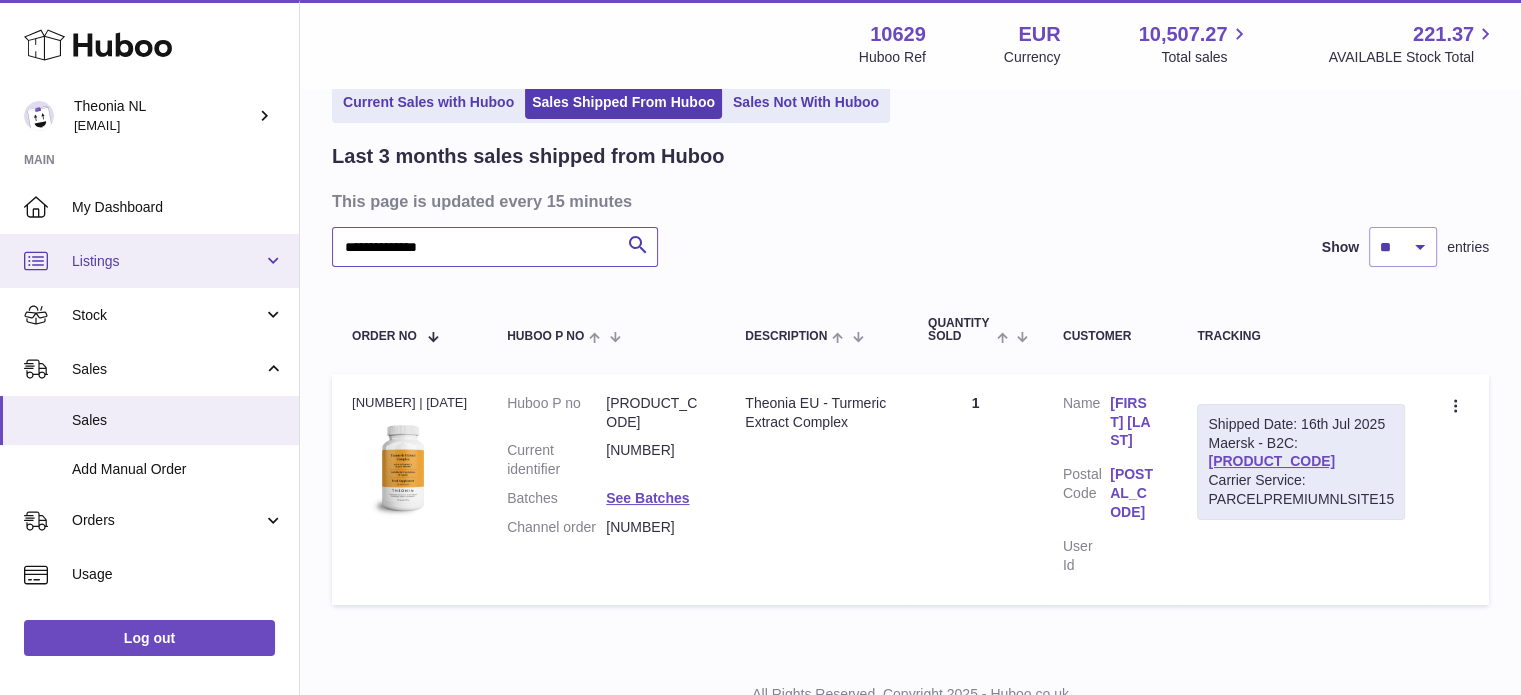 drag, startPoint x: 177, startPoint y: 275, endPoint x: 0, endPoint y: 273, distance: 177.01129 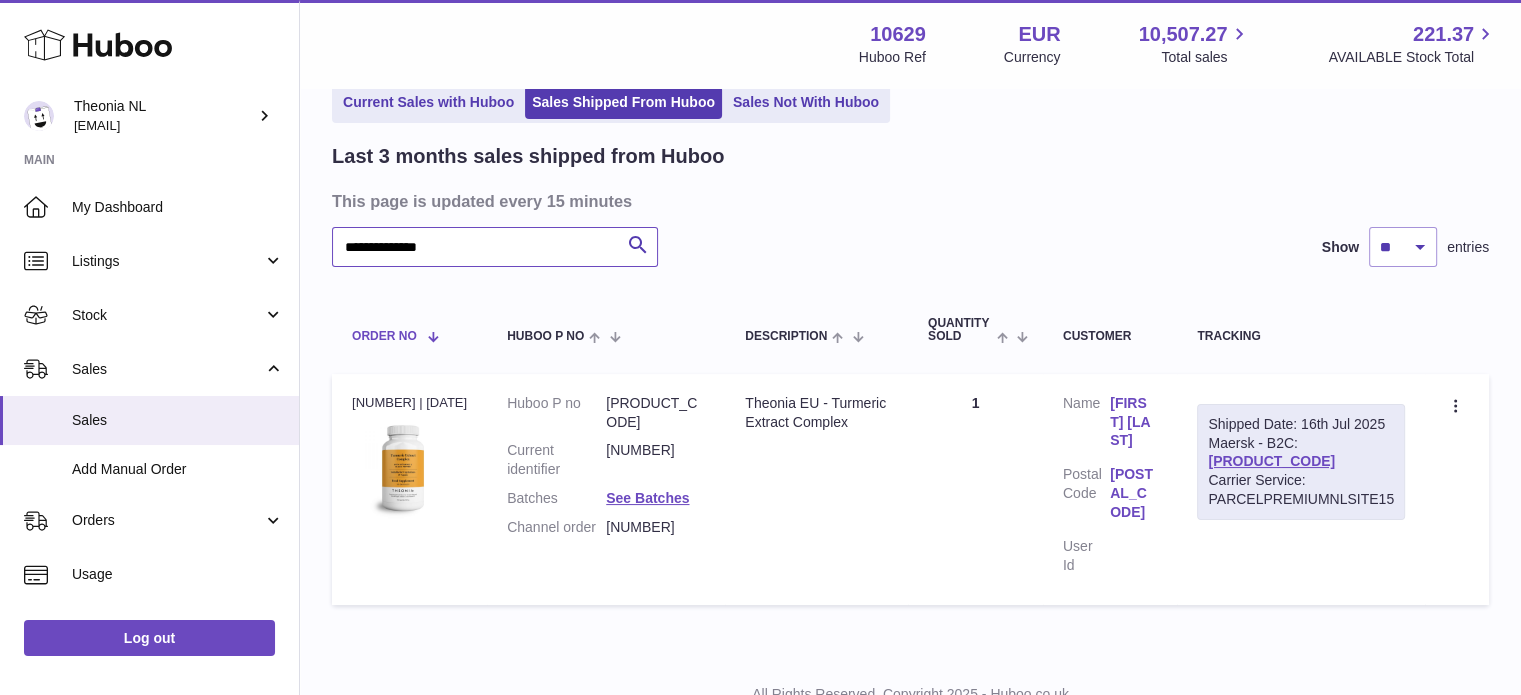 paste 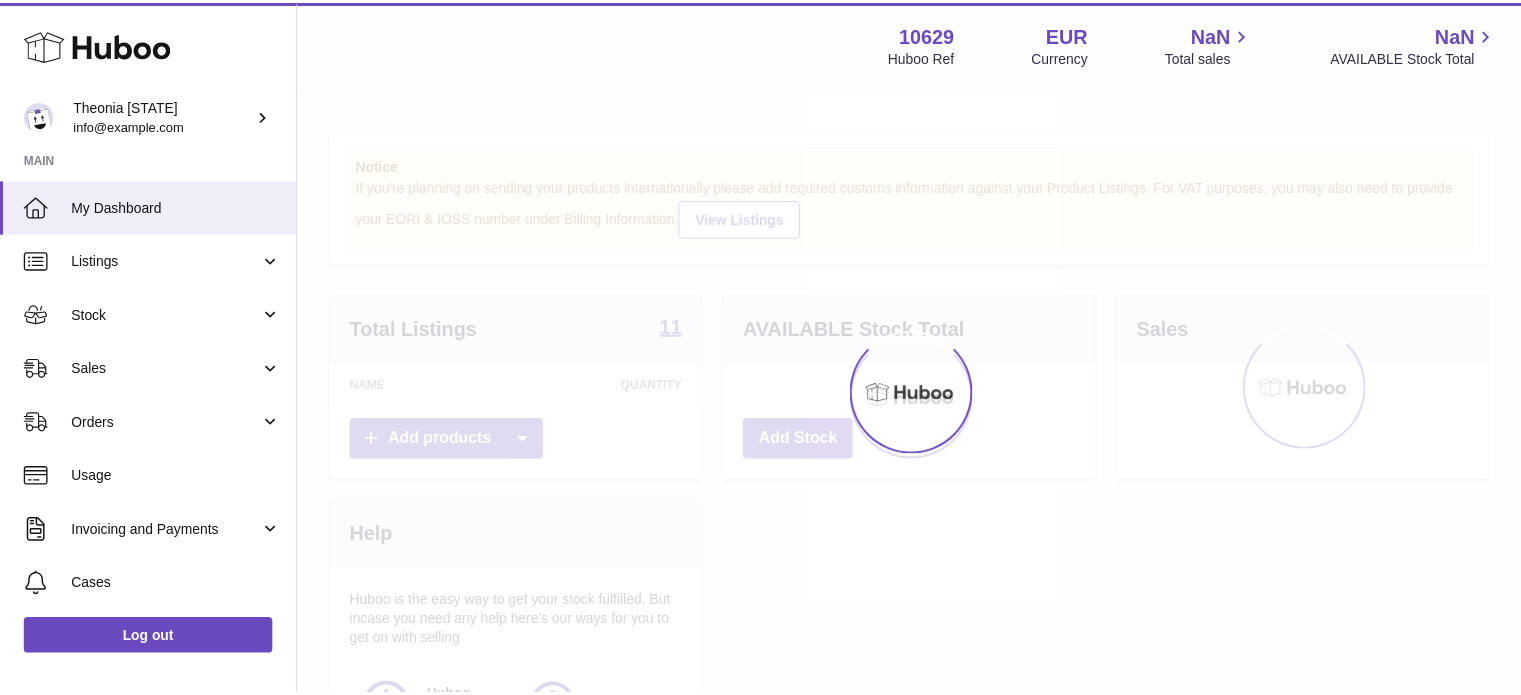 scroll, scrollTop: 0, scrollLeft: 0, axis: both 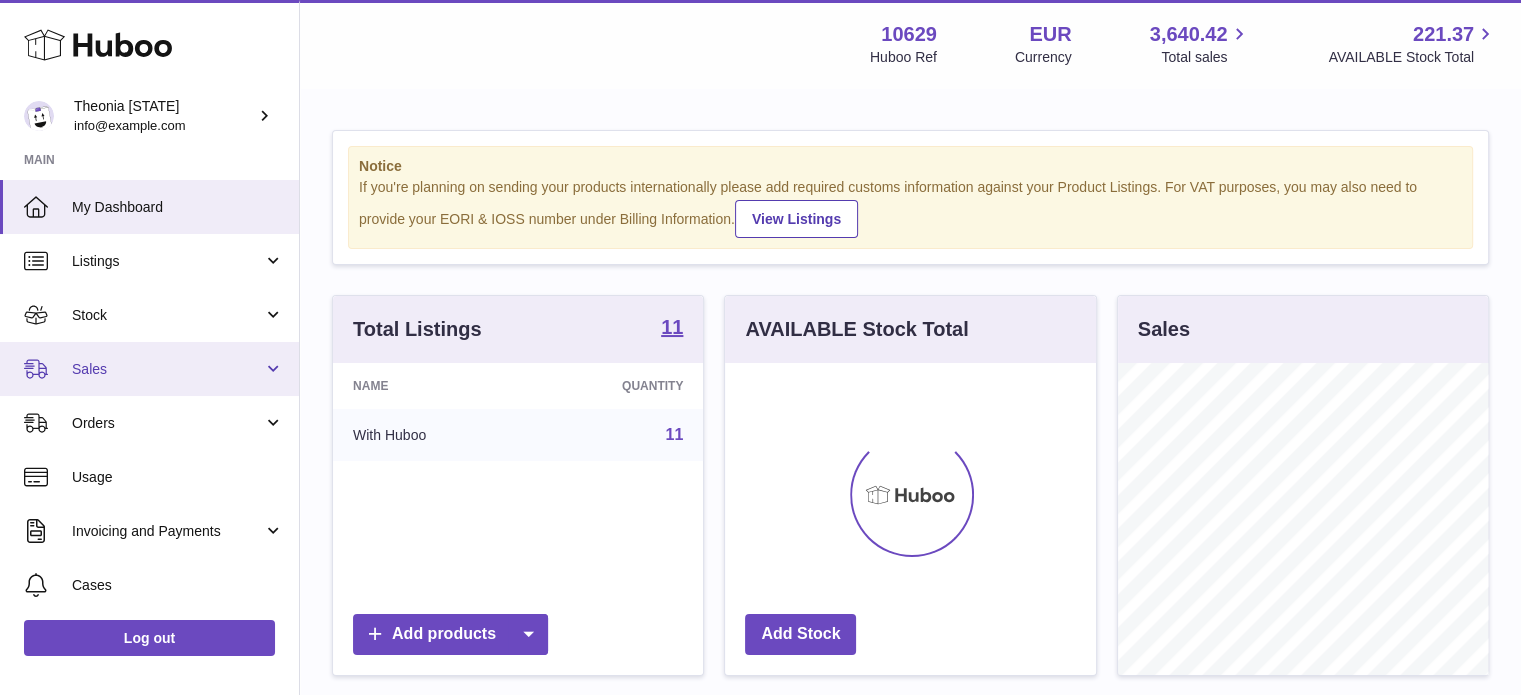 click on "Sales" at bounding box center (167, 369) 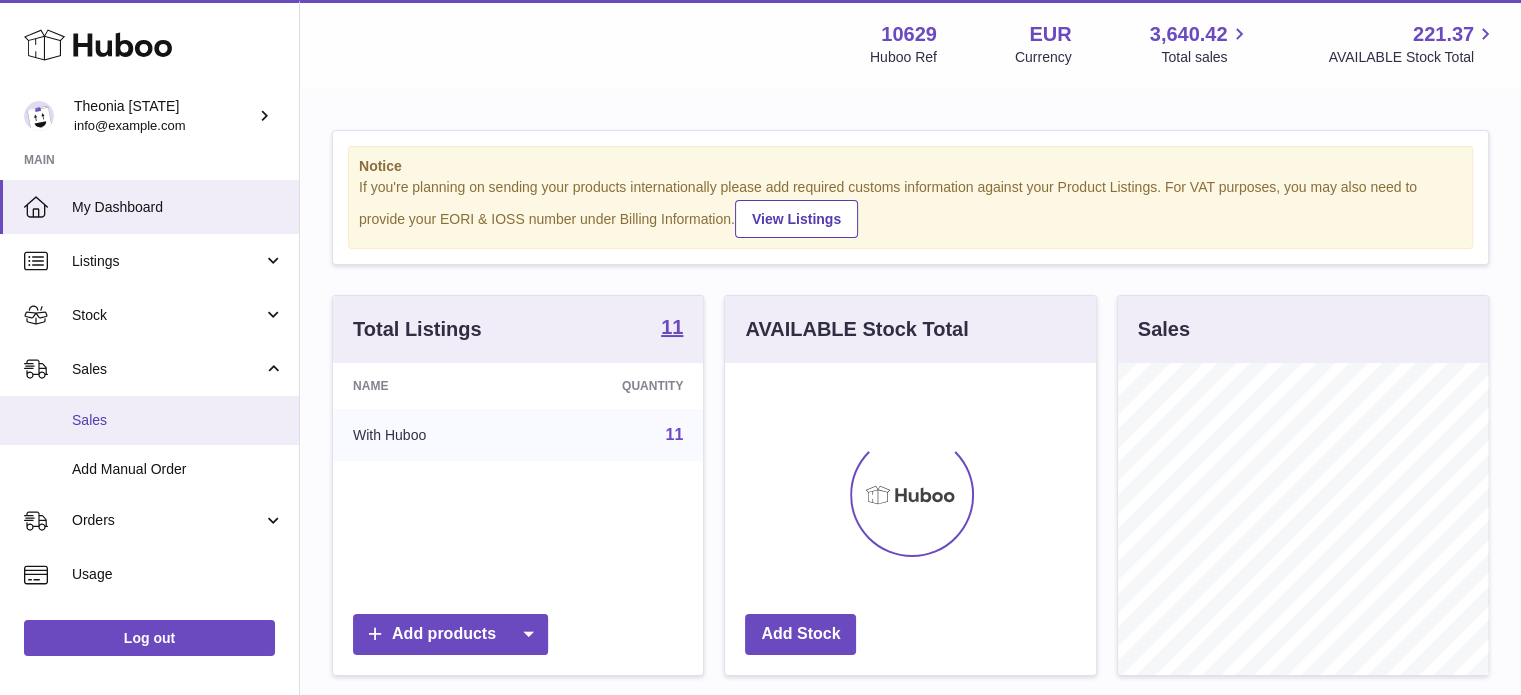 click on "Sales" at bounding box center (178, 420) 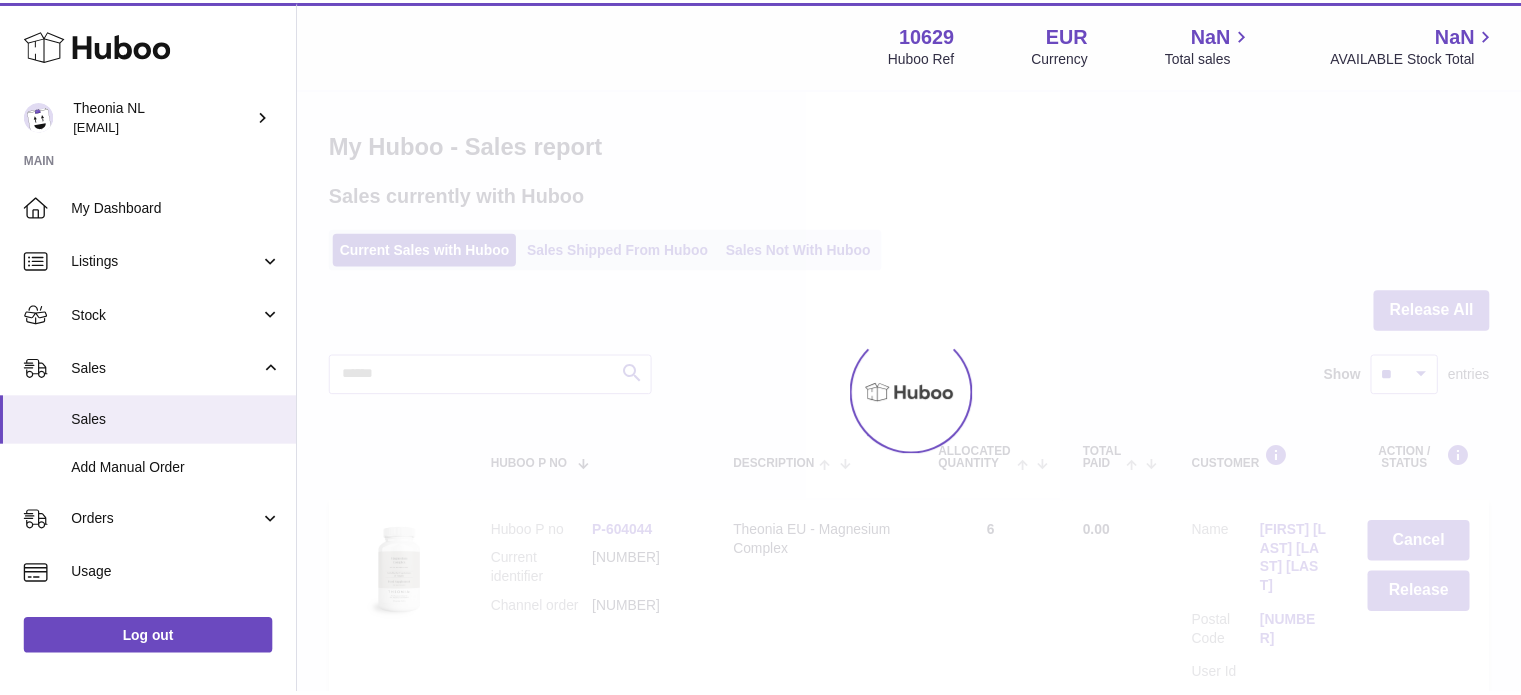 scroll, scrollTop: 0, scrollLeft: 0, axis: both 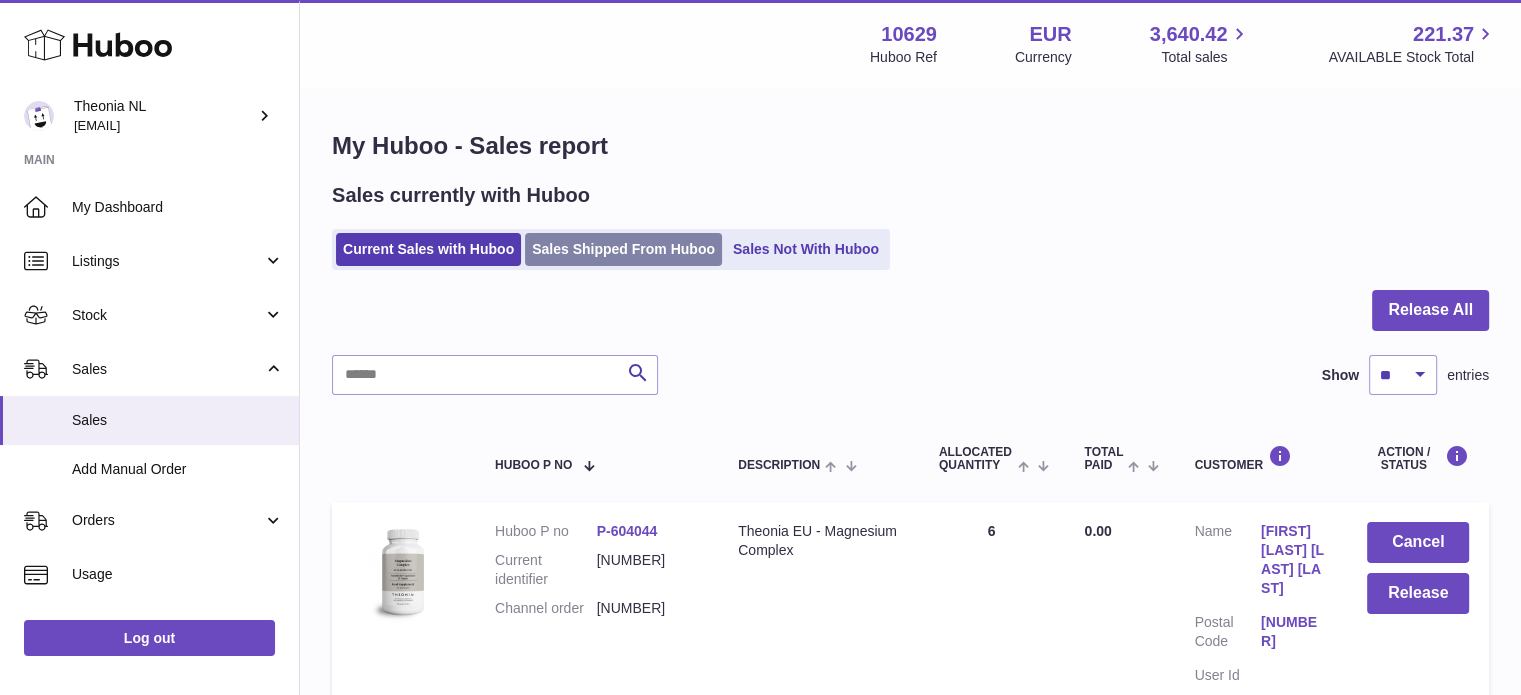 click on "Sales Shipped From Huboo" at bounding box center (623, 249) 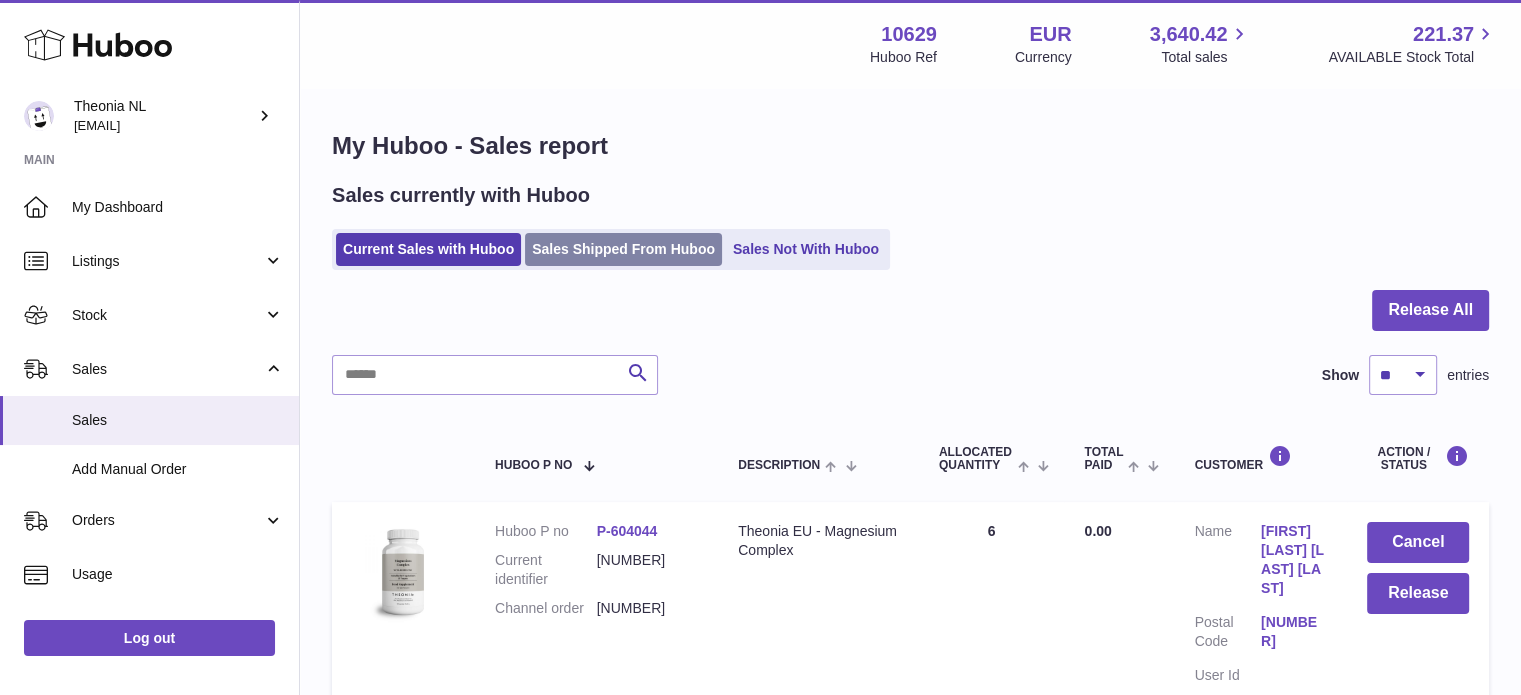 click on "Sales Shipped From Huboo" at bounding box center [623, 249] 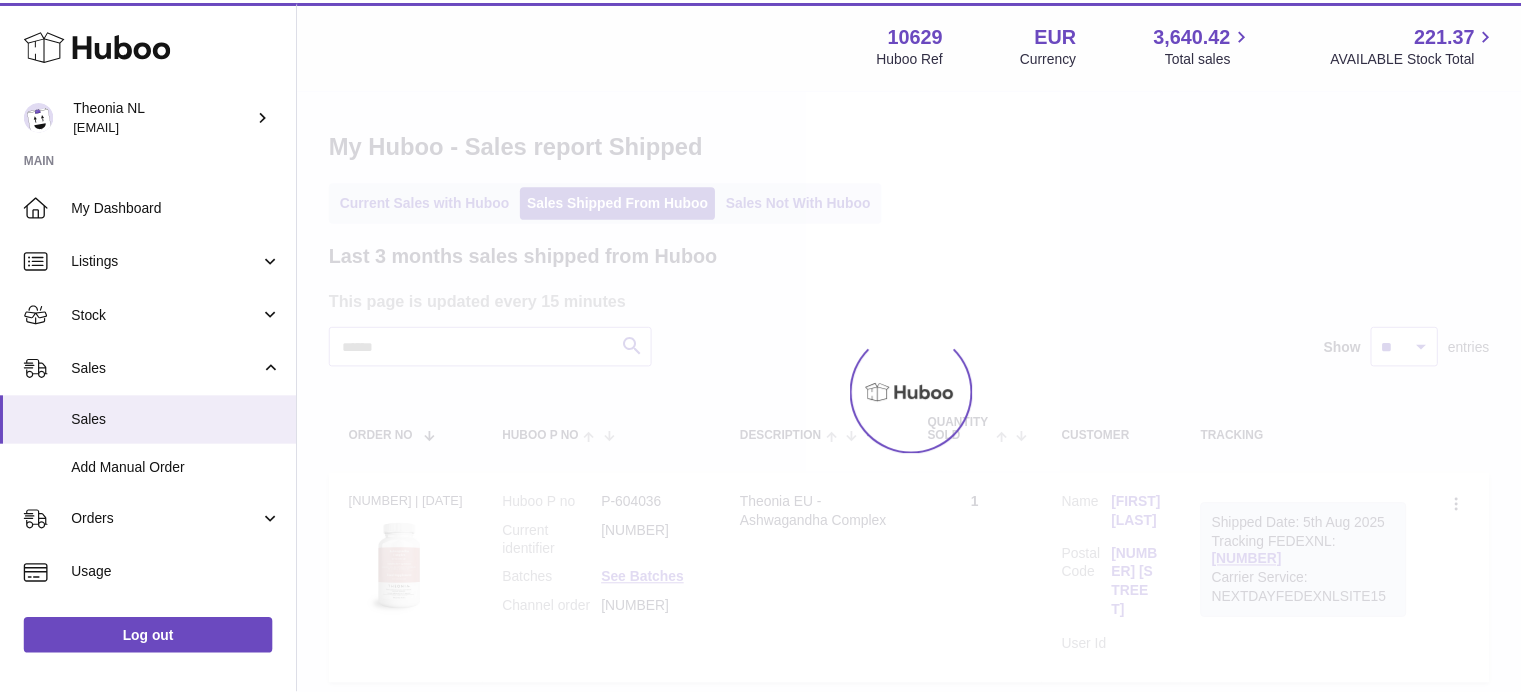 scroll, scrollTop: 0, scrollLeft: 0, axis: both 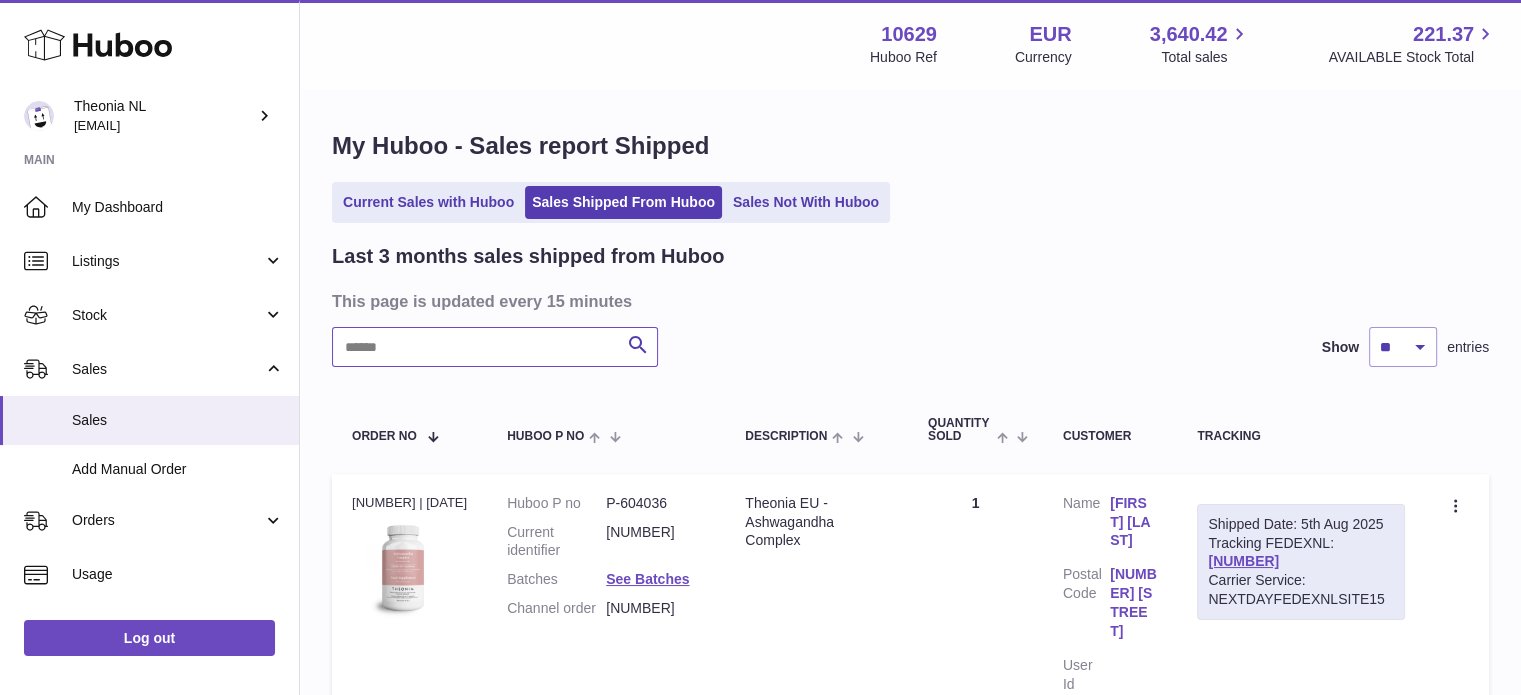 click at bounding box center [495, 347] 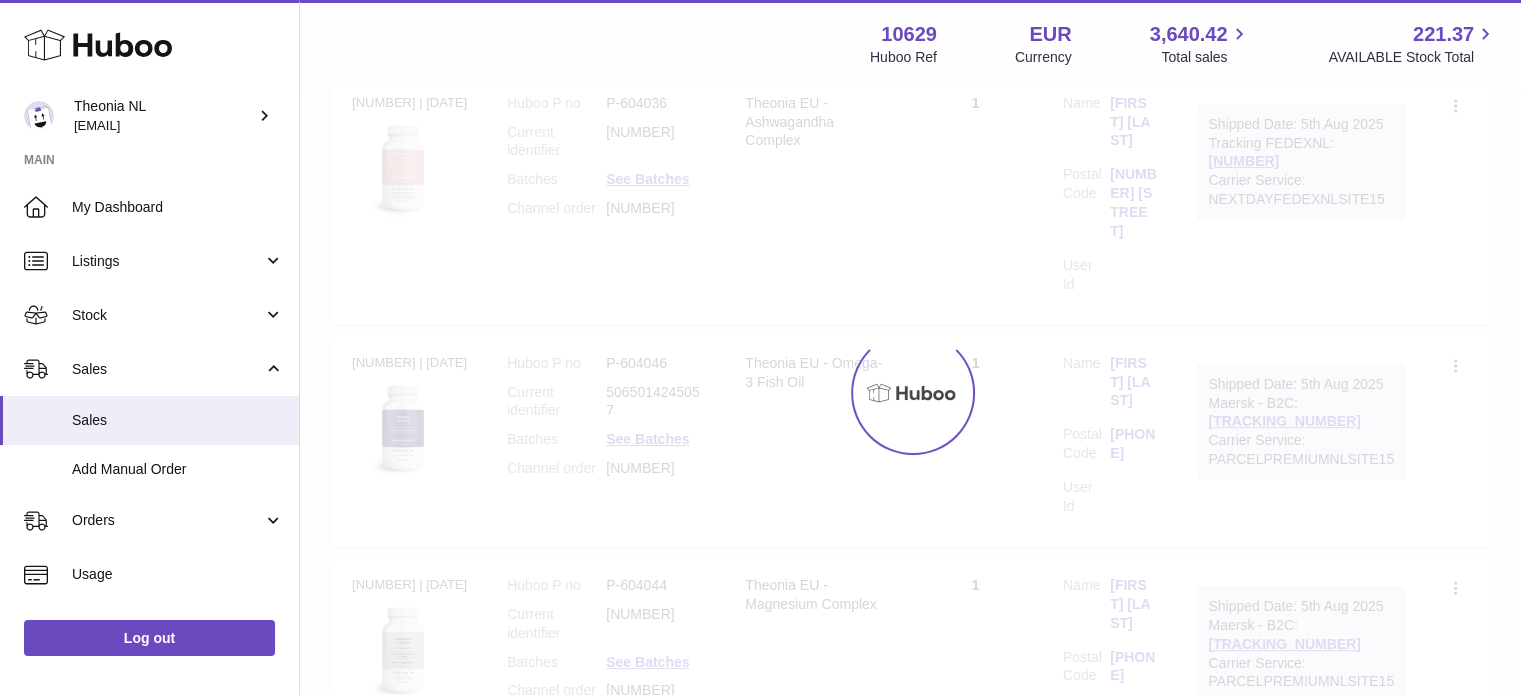 scroll, scrollTop: 138, scrollLeft: 0, axis: vertical 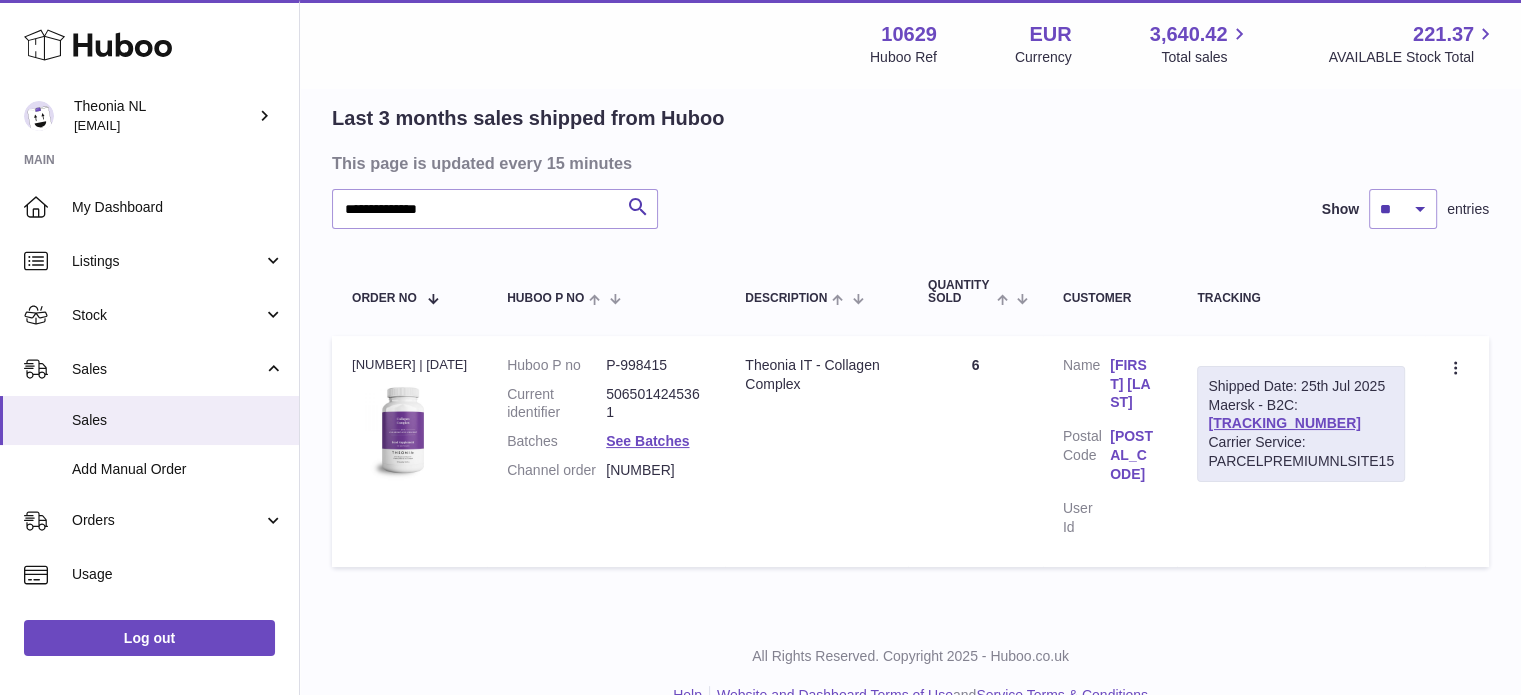 click on "Shipped Date: 25th Jul 2025
Maersk - B2C:
TYPQWPI00444352
Carrier Service: PARCELPREMIUMNLSITE15" at bounding box center [1301, 424] 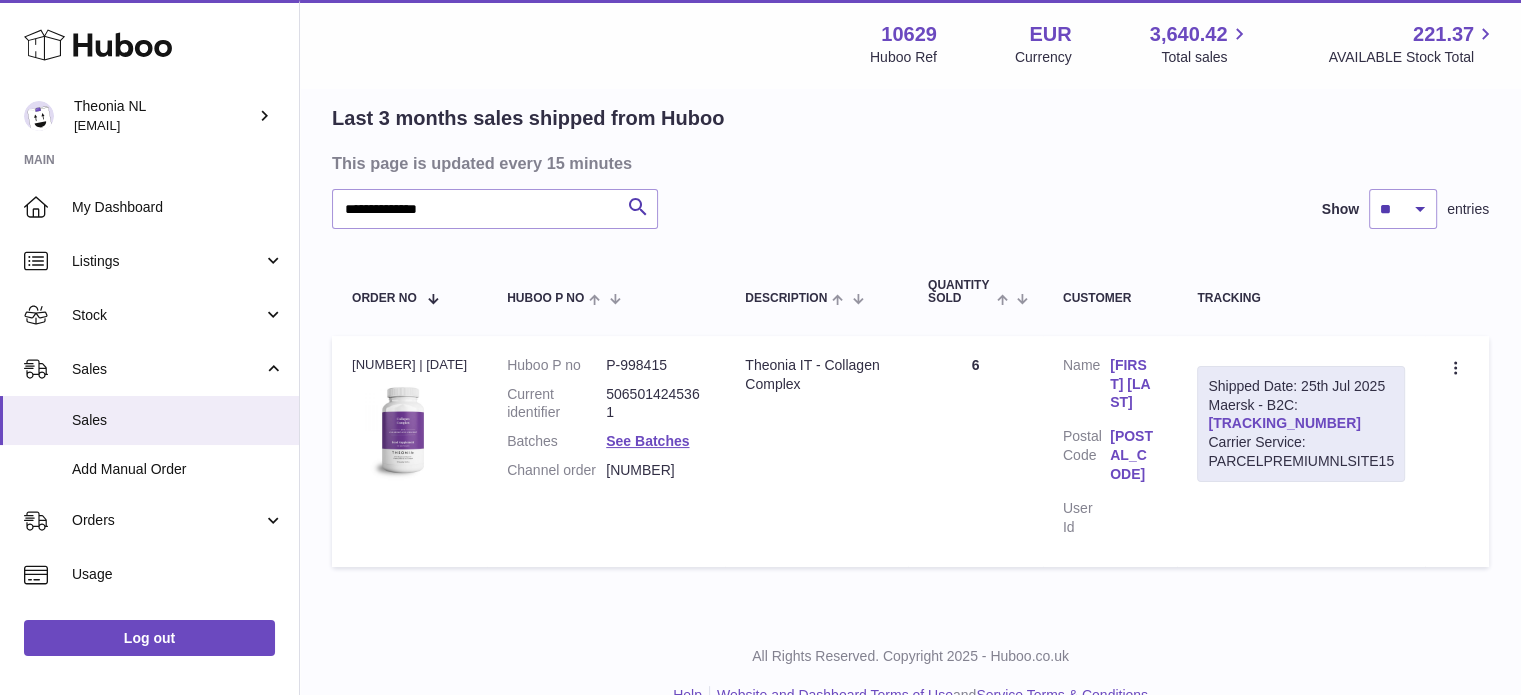 click on "TYPQWPI00444352" at bounding box center (1284, 423) 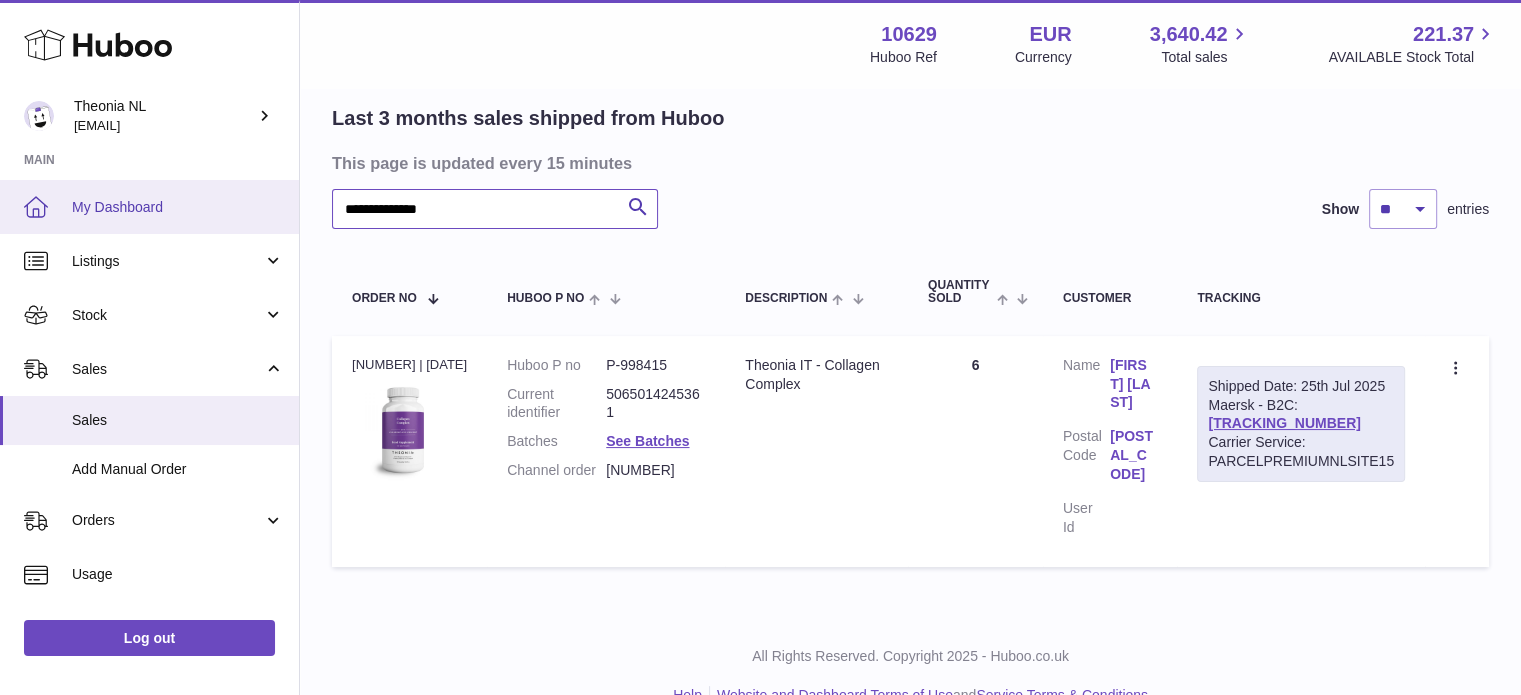 click on "**********" at bounding box center [760, 298] 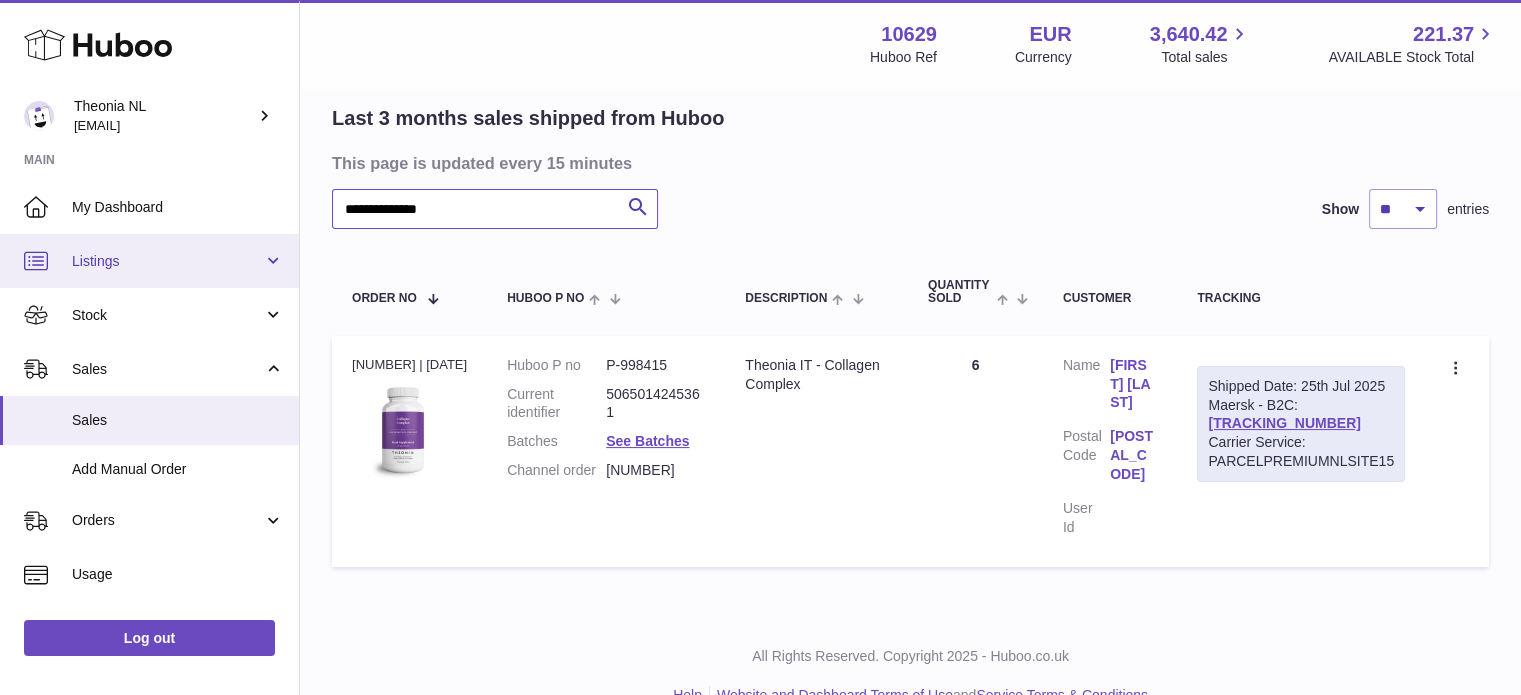 paste 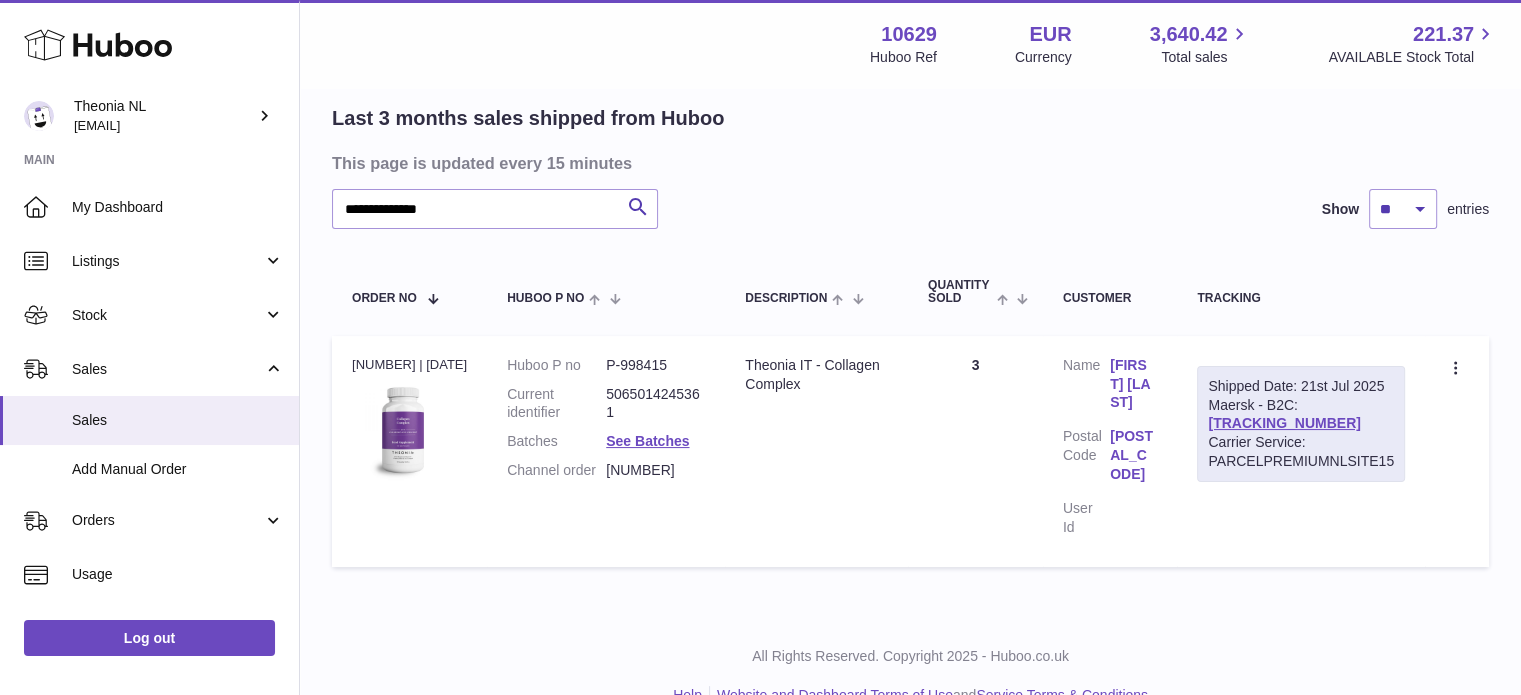 click on "TYPQWPI00442400" at bounding box center [1284, 423] 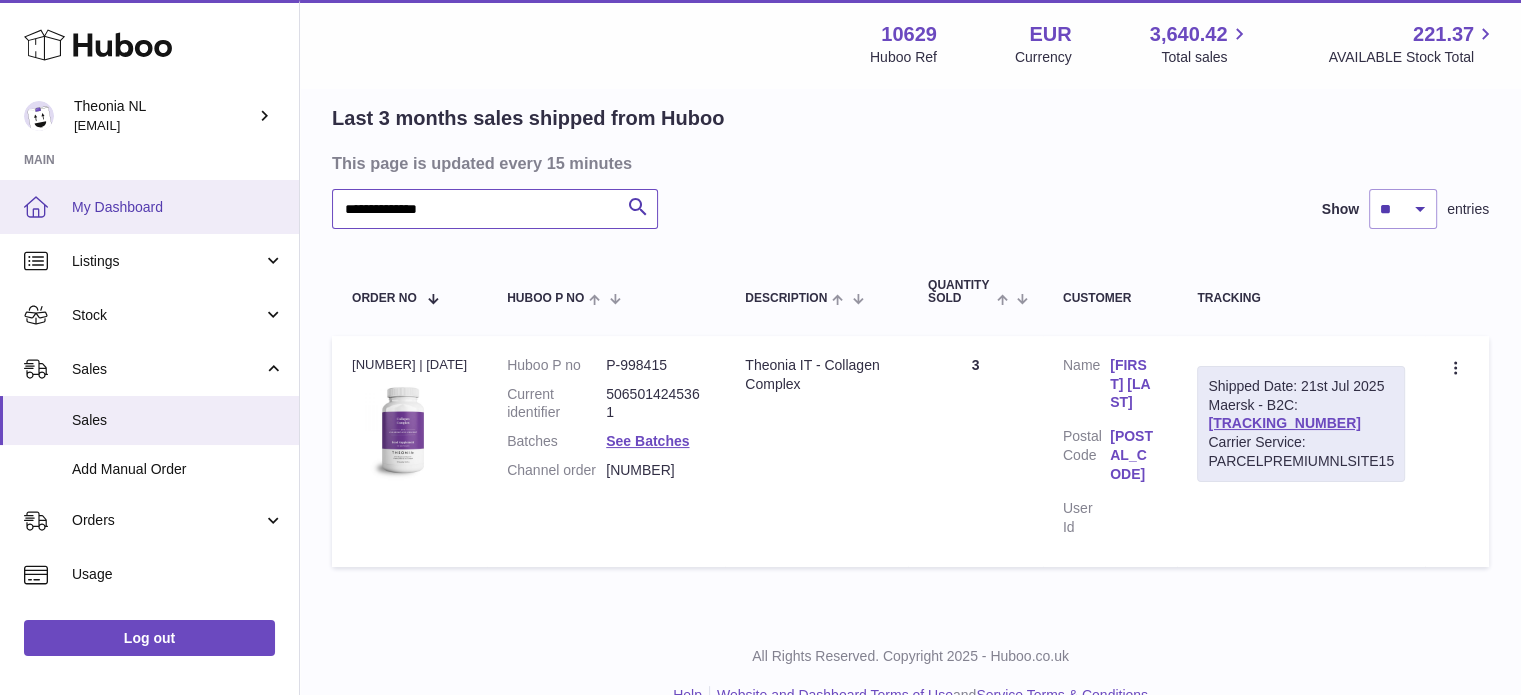 drag, startPoint x: 492, startPoint y: 208, endPoint x: 60, endPoint y: 200, distance: 432.07407 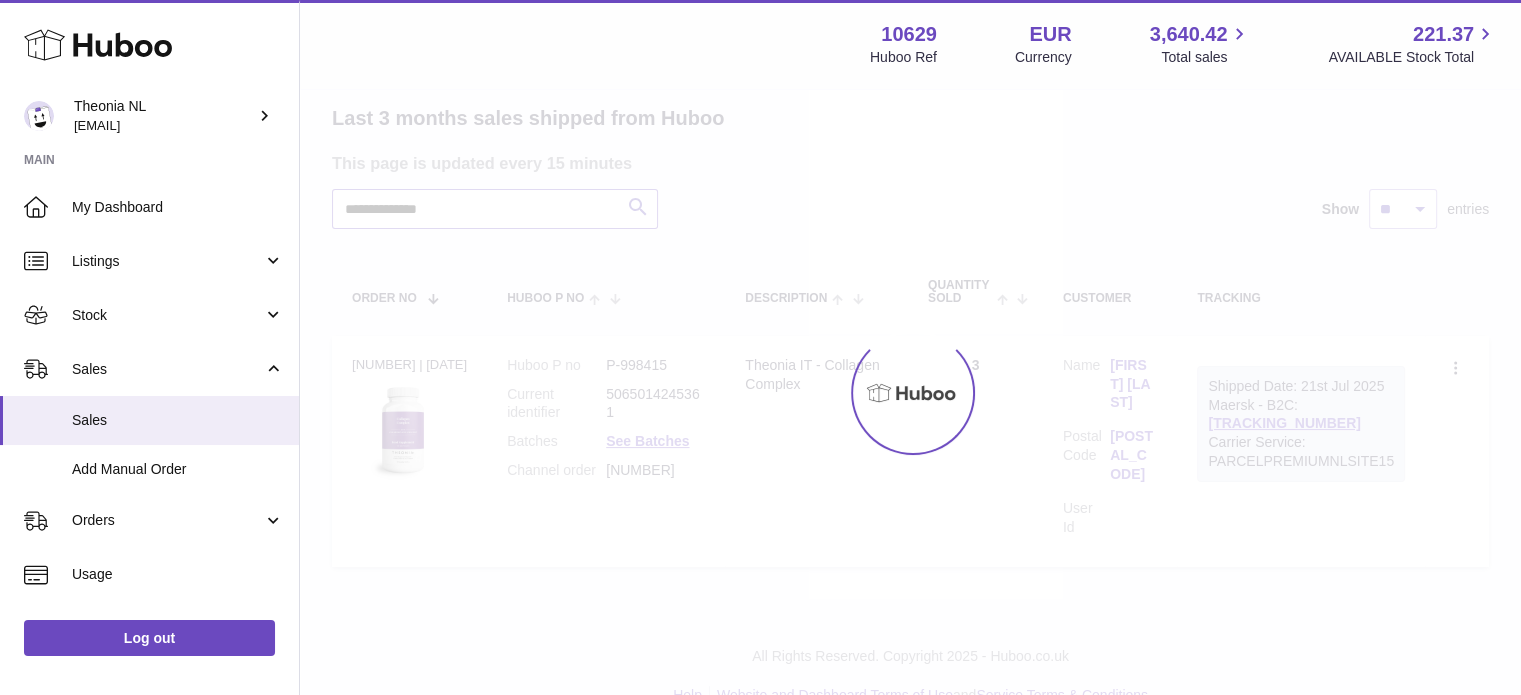 scroll, scrollTop: 0, scrollLeft: 0, axis: both 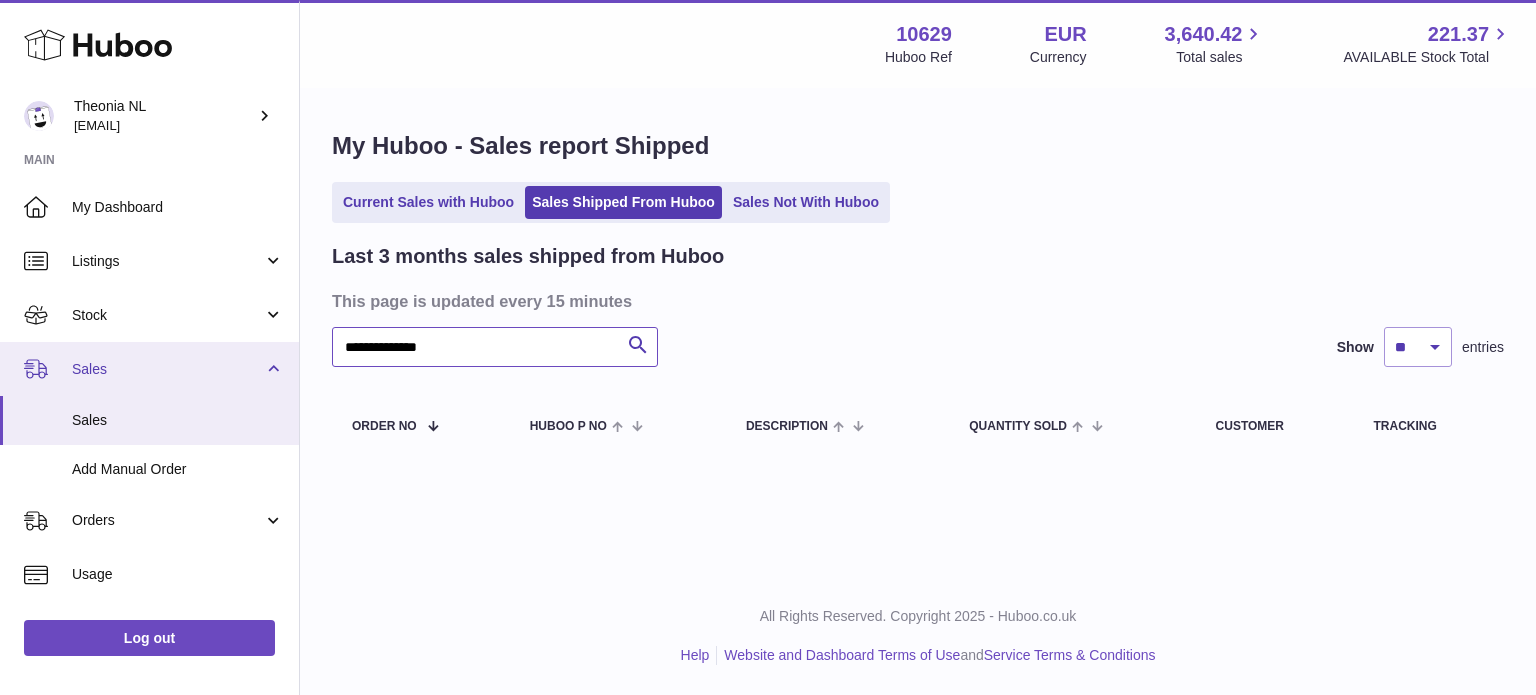 drag, startPoint x: 339, startPoint y: 355, endPoint x: 297, endPoint y: 319, distance: 55.31727 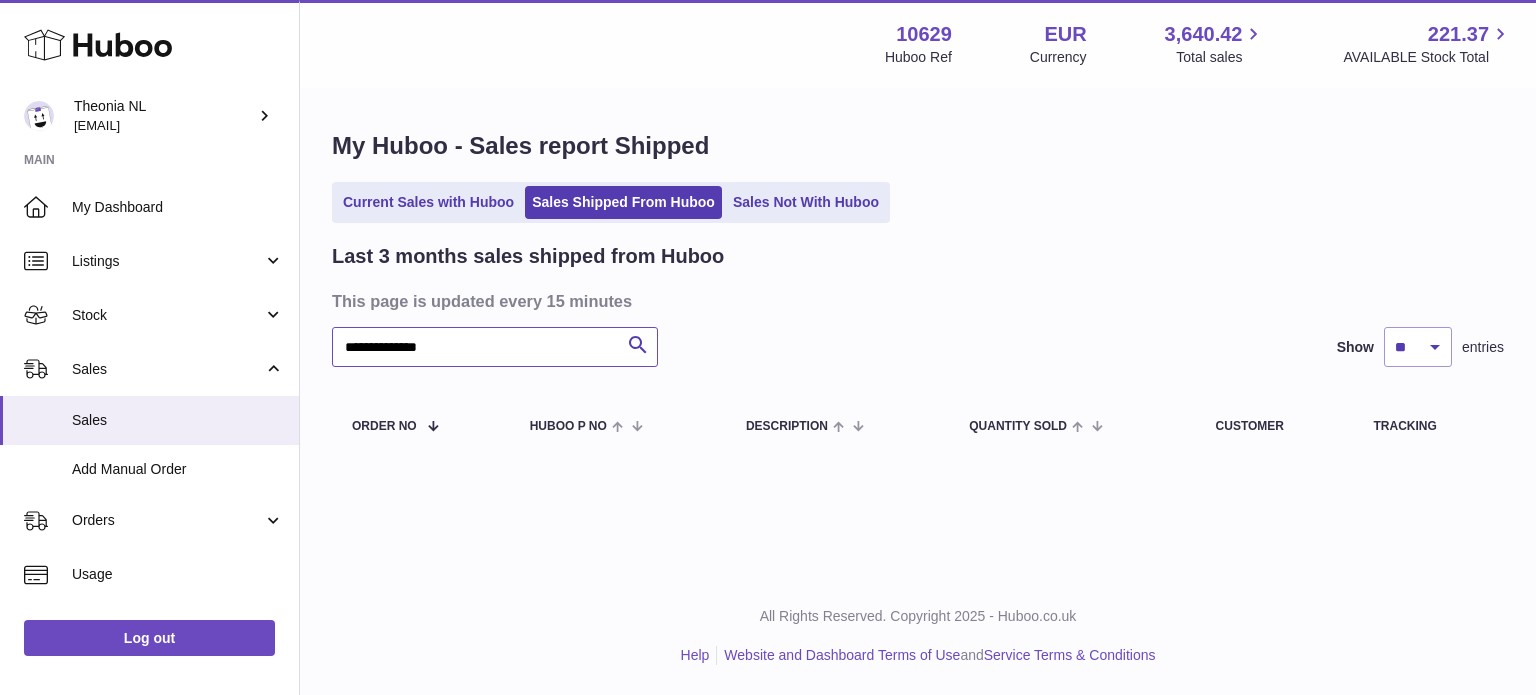 paste 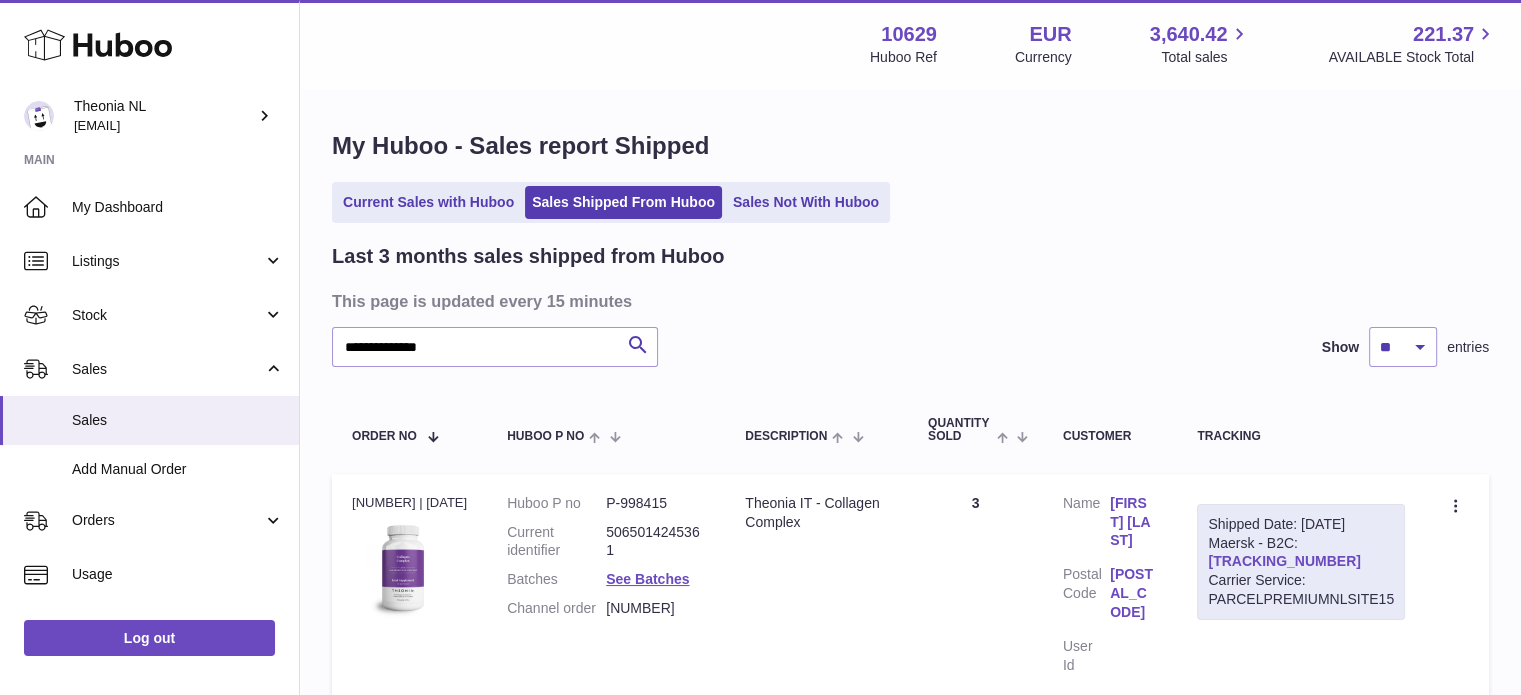 click on "TYPQWPI00440421" at bounding box center [1284, 561] 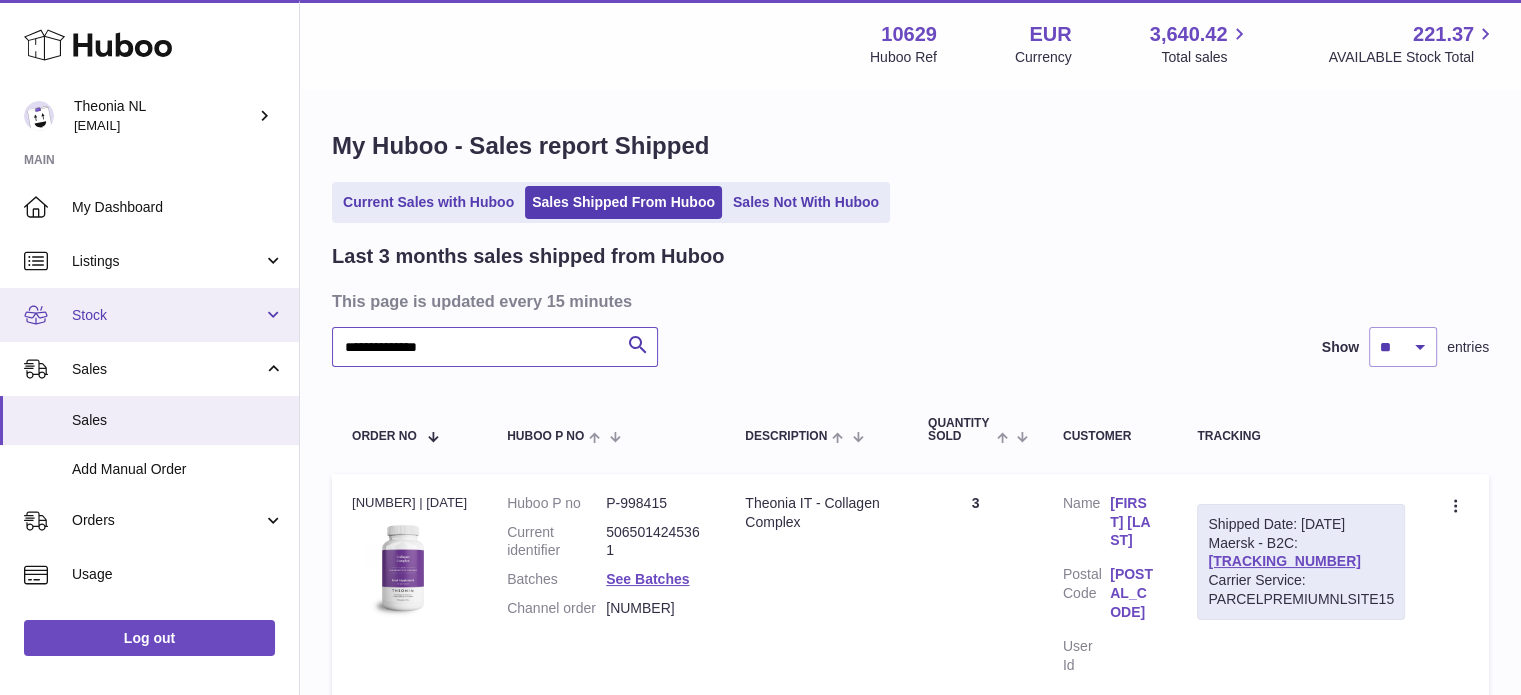drag, startPoint x: 334, startPoint y: 345, endPoint x: 256, endPoint y: 326, distance: 80.280754 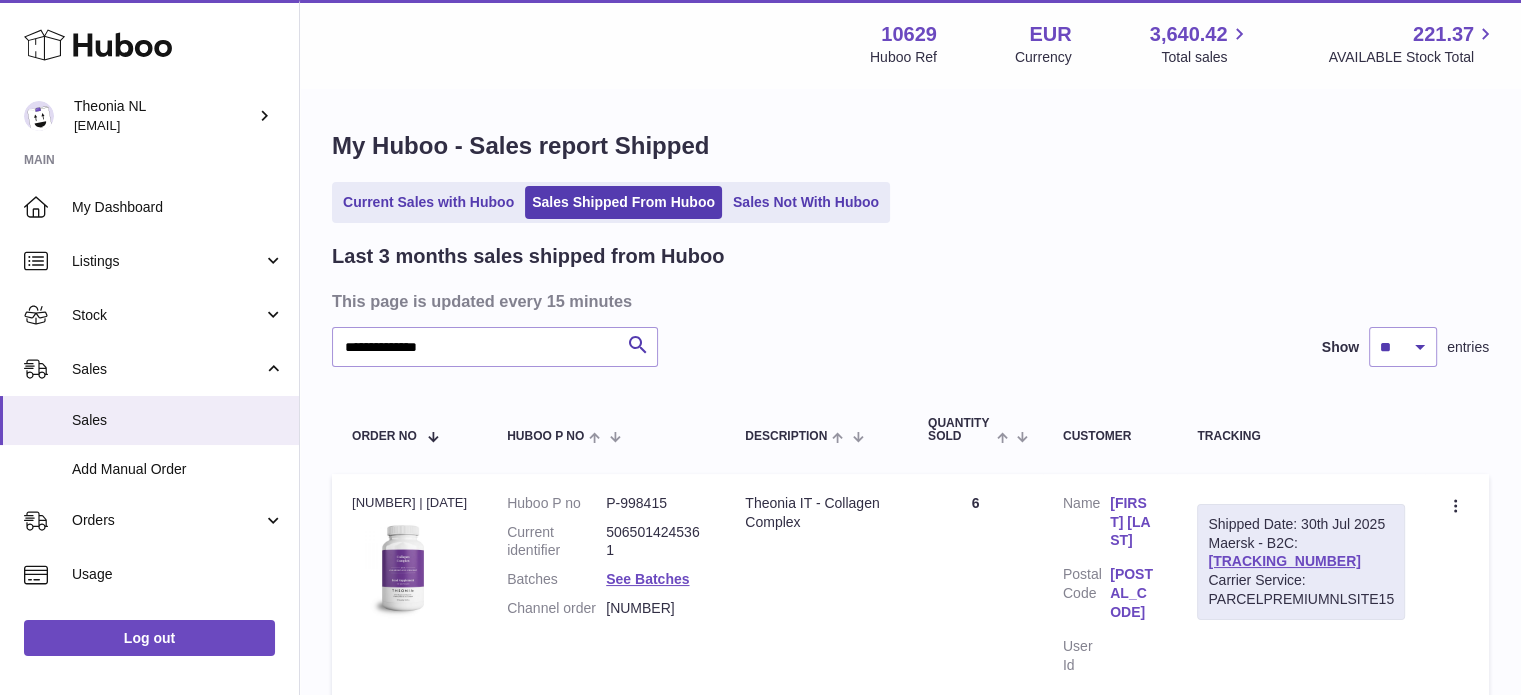 click on "TYPQWPI00447267" at bounding box center [1284, 561] 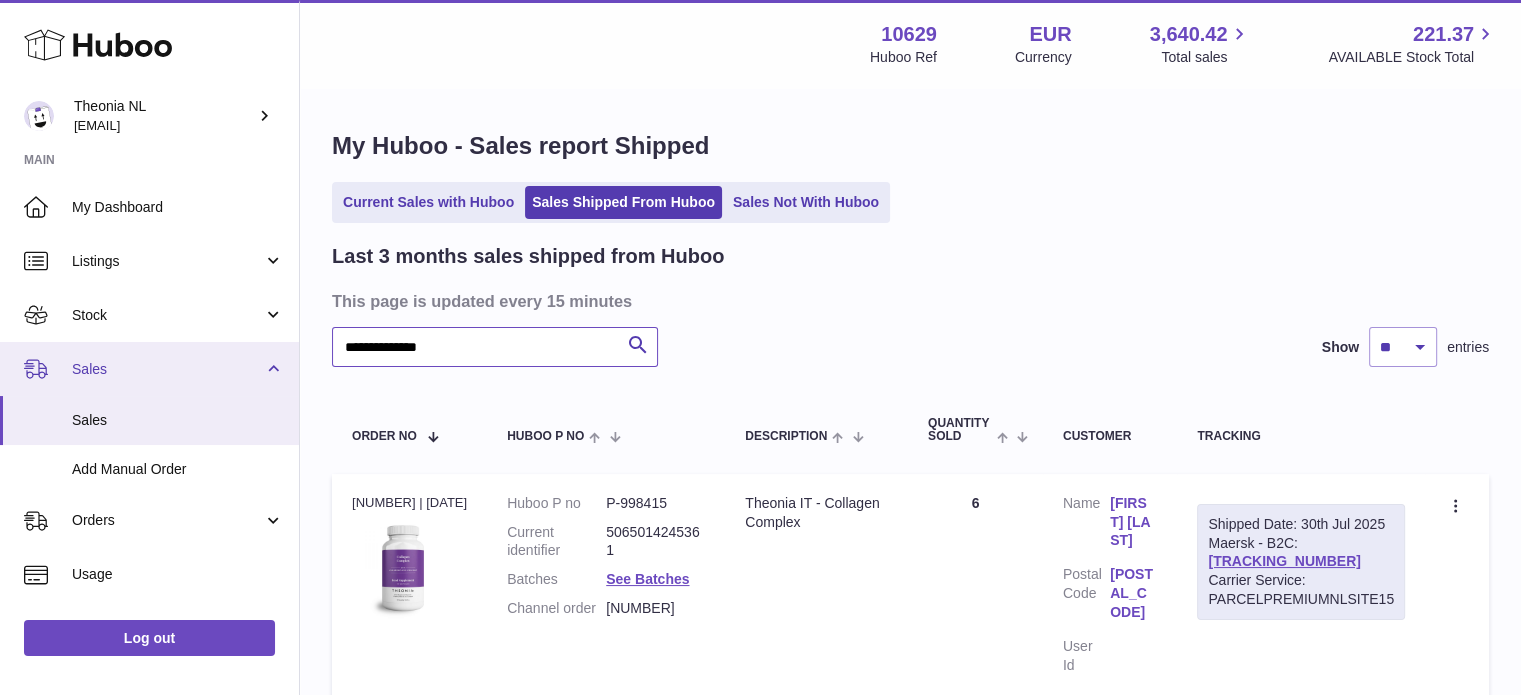 drag, startPoint x: 578, startPoint y: 346, endPoint x: 54, endPoint y: 342, distance: 524.01526 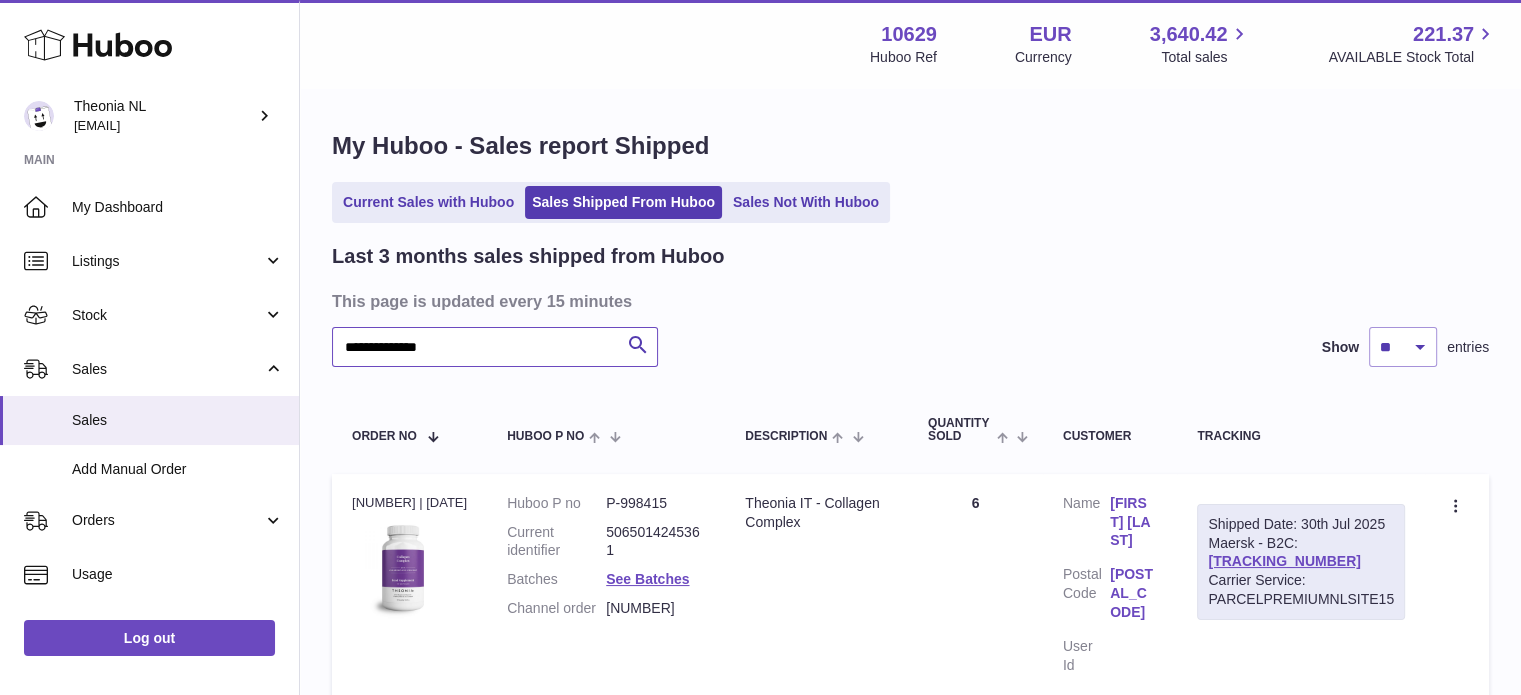 paste 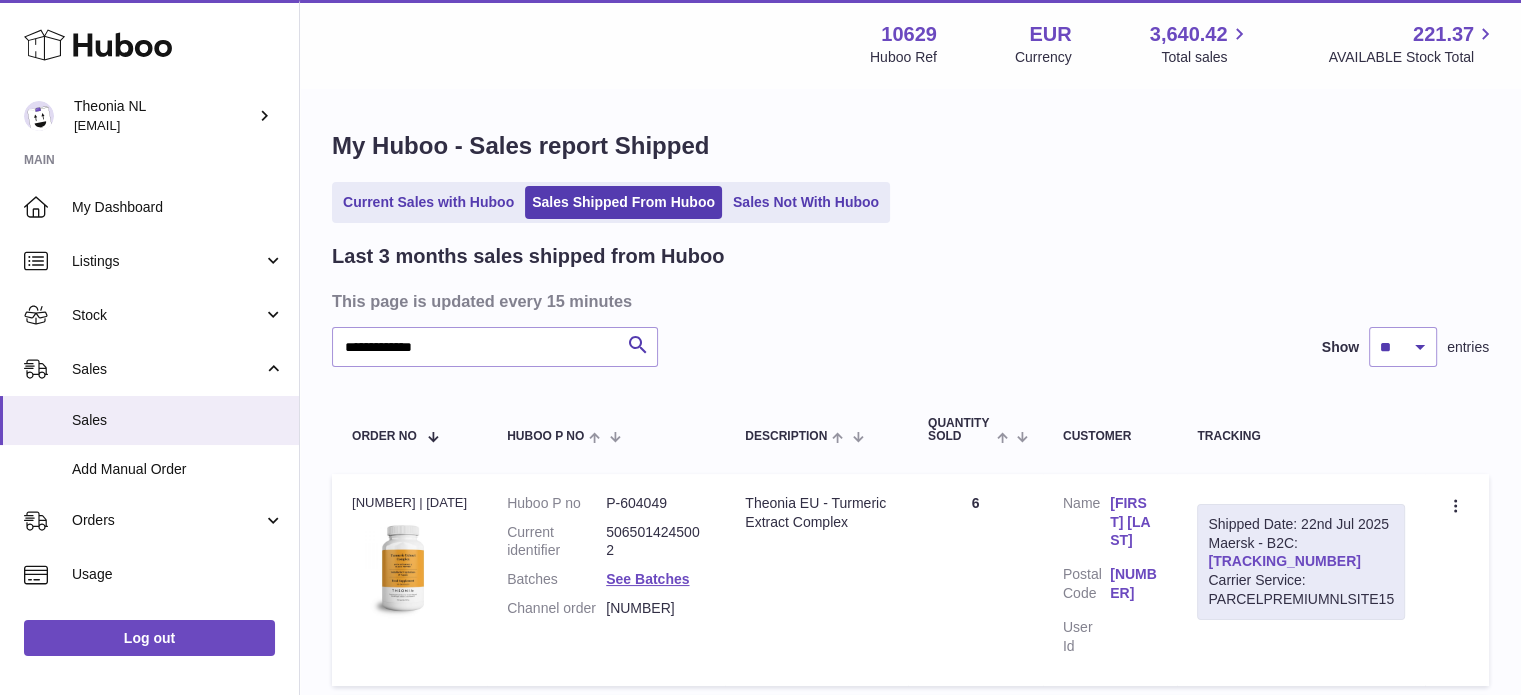 click on "TYPQWPI00442724" at bounding box center [1284, 561] 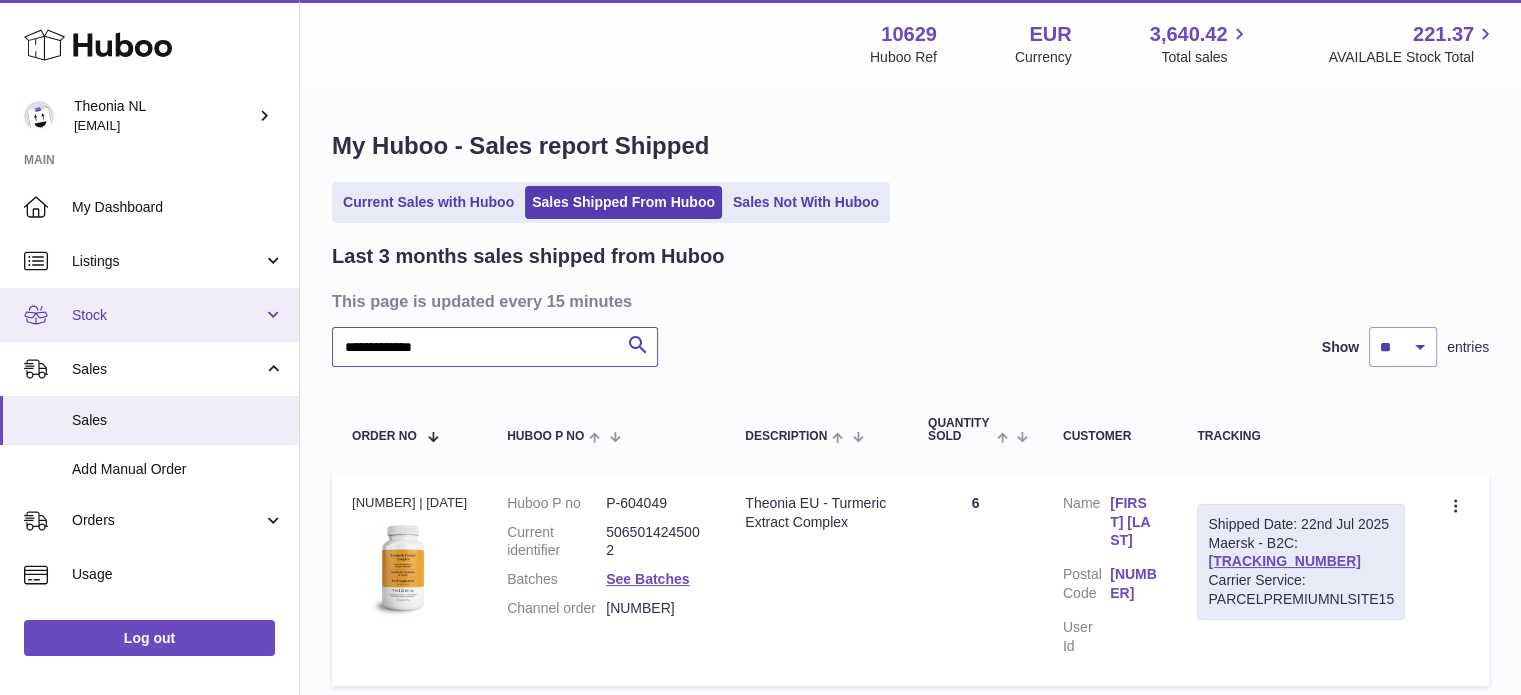 drag, startPoint x: 564, startPoint y: 339, endPoint x: 11, endPoint y: 327, distance: 553.1302 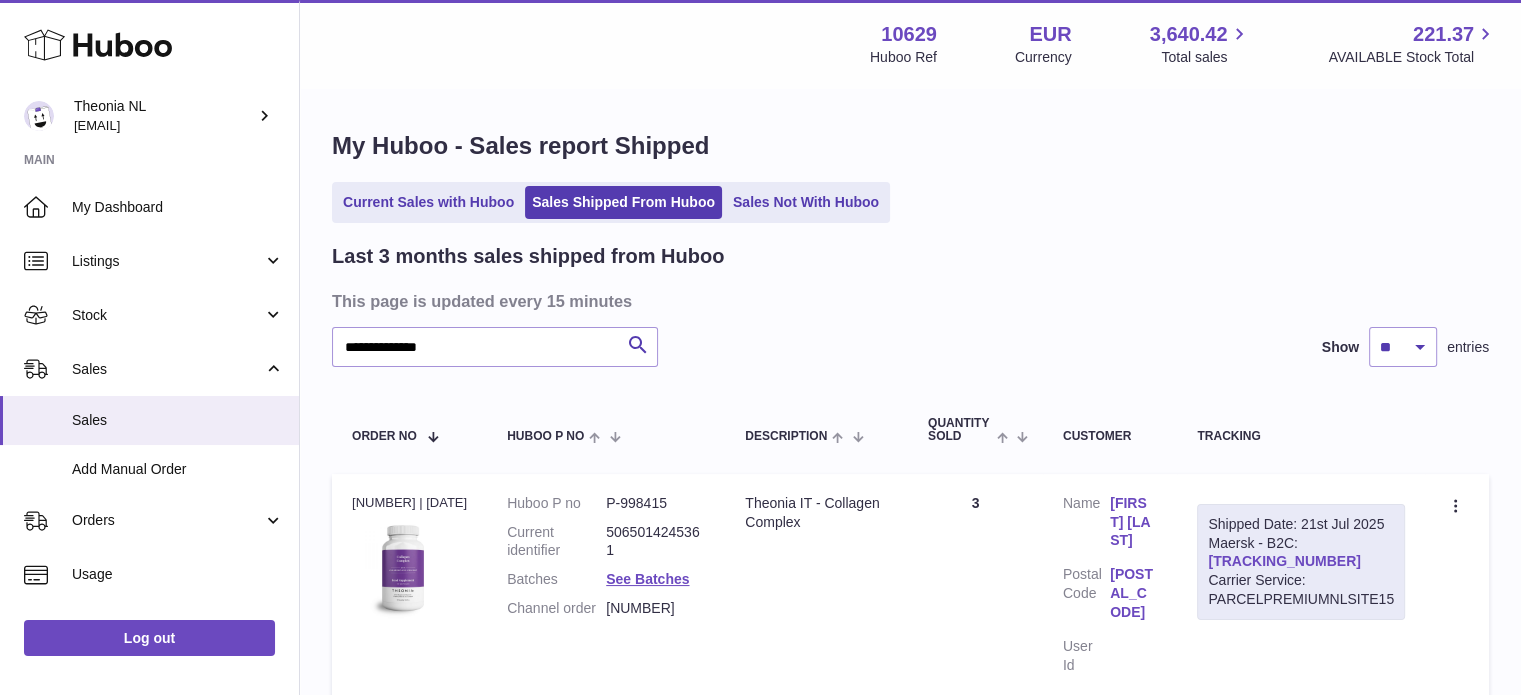 click on "TYPQWPI00441295" at bounding box center [1284, 561] 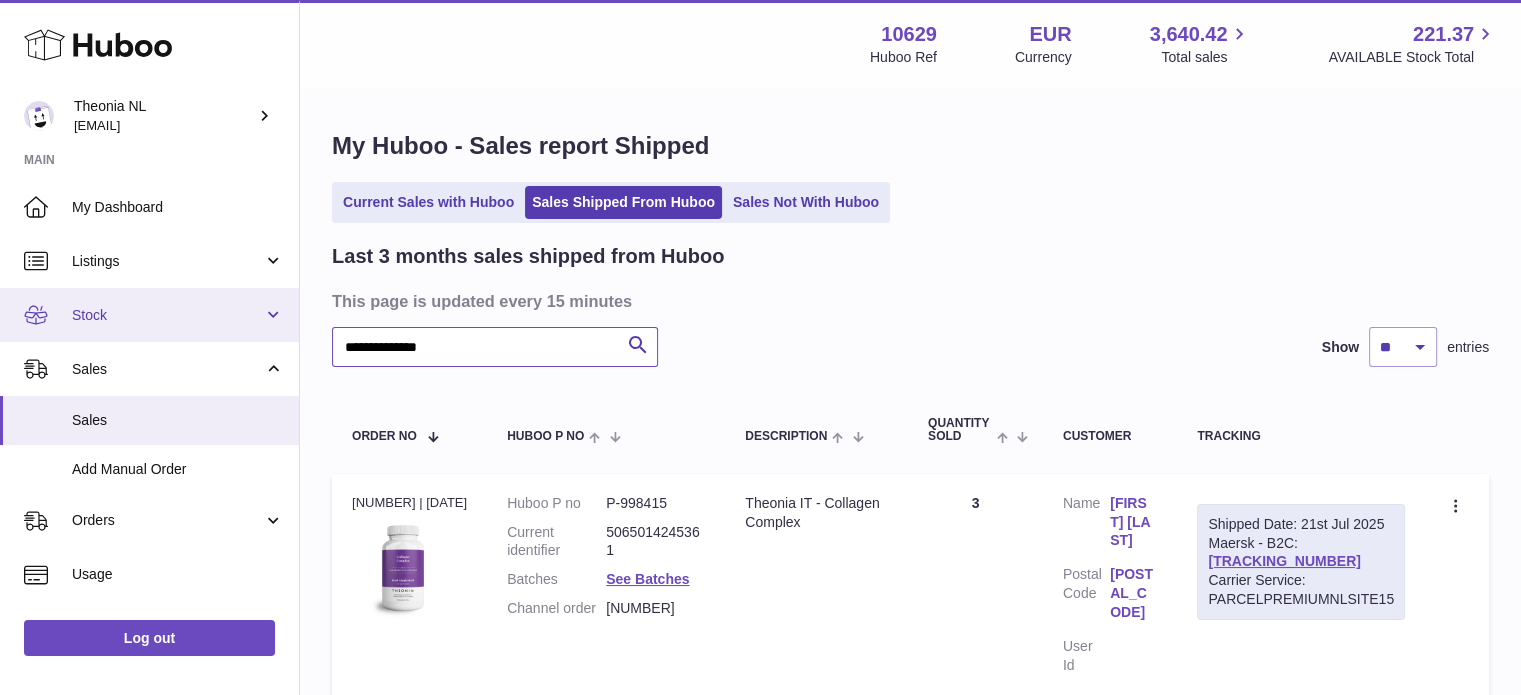 drag, startPoint x: 497, startPoint y: 350, endPoint x: 51, endPoint y: 327, distance: 446.59265 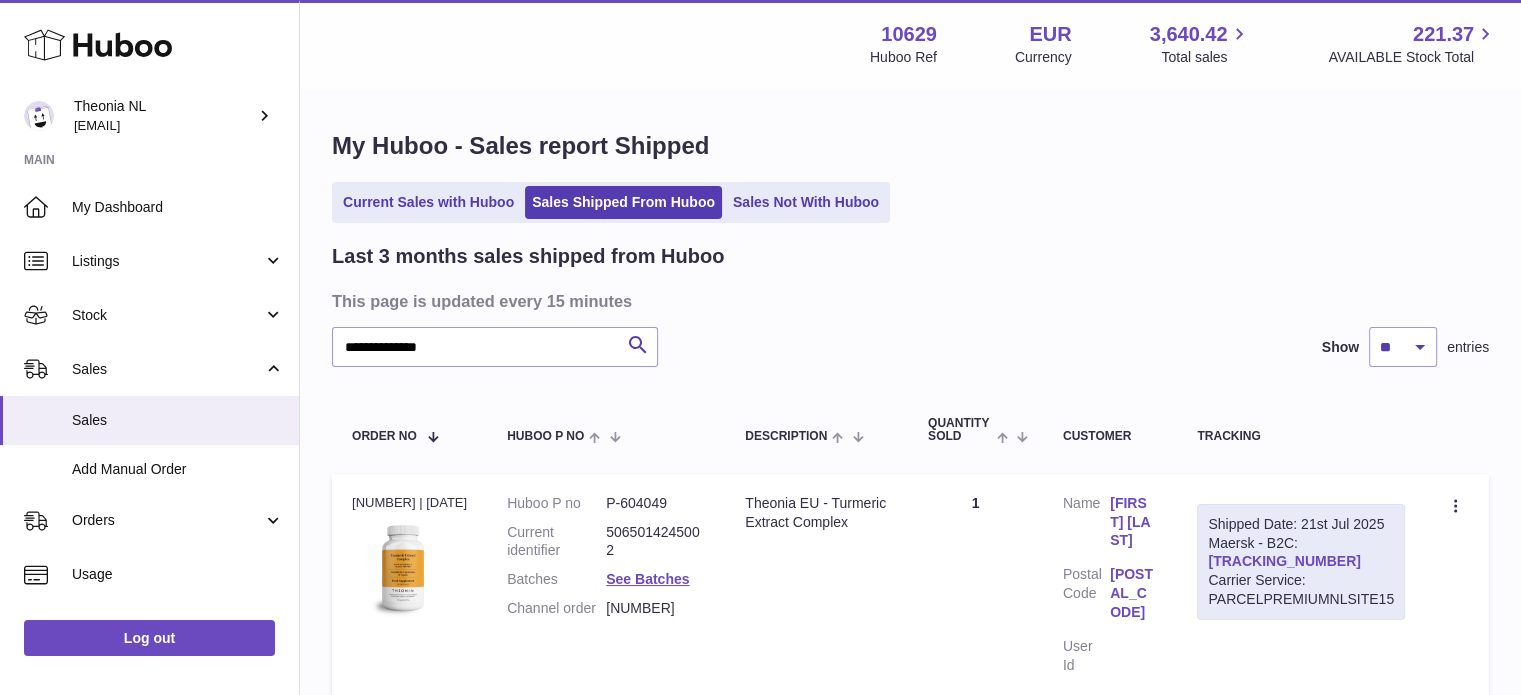 click on "TYPQWPI00441434" at bounding box center (1284, 561) 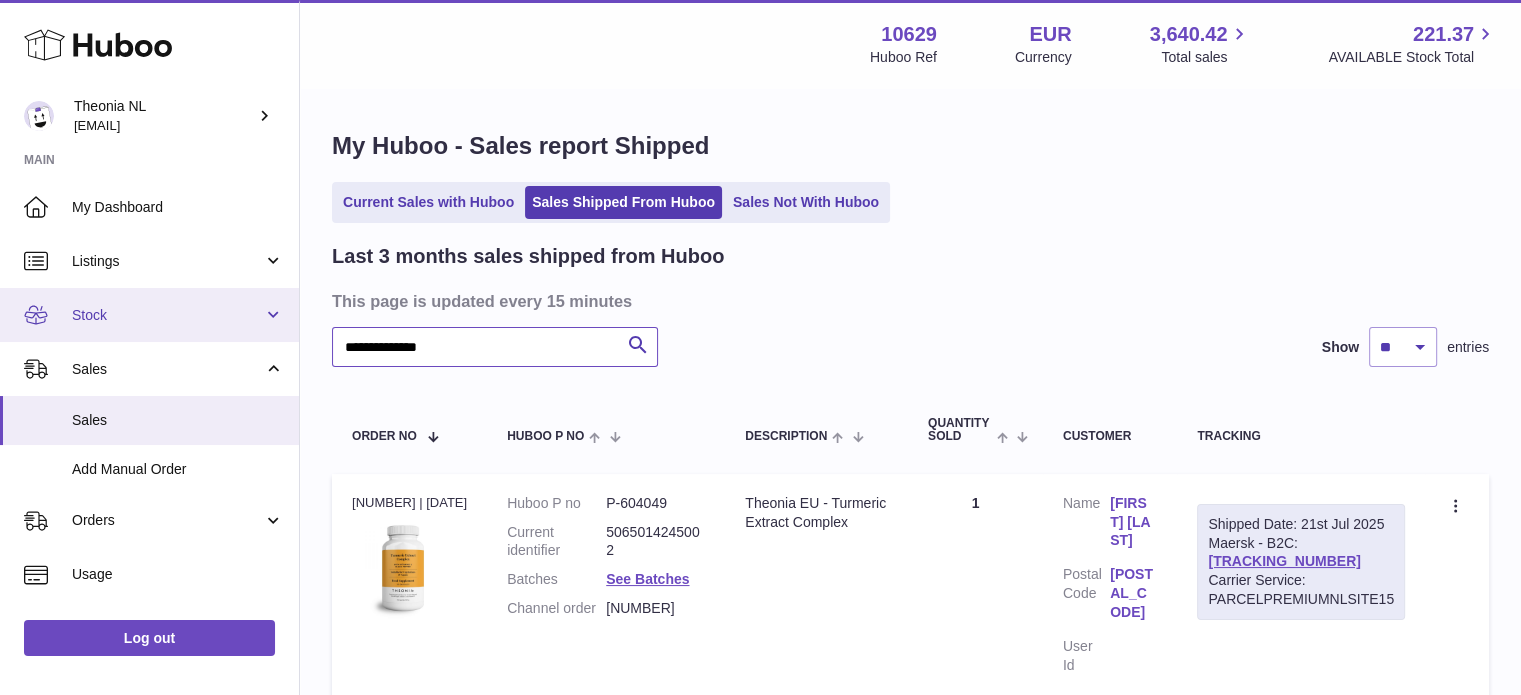 drag, startPoint x: 474, startPoint y: 353, endPoint x: 104, endPoint y: 330, distance: 370.71417 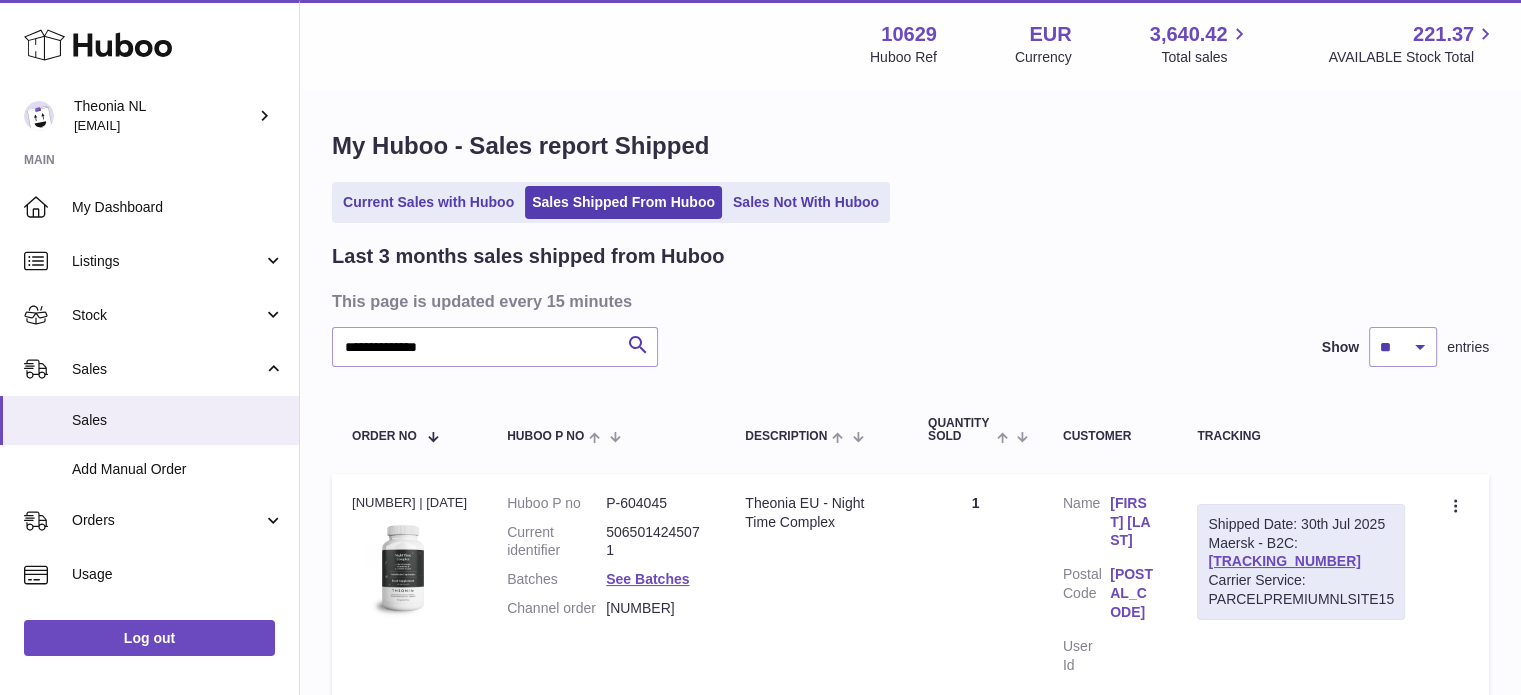 click on "TYPQWPI00447280" at bounding box center (1284, 561) 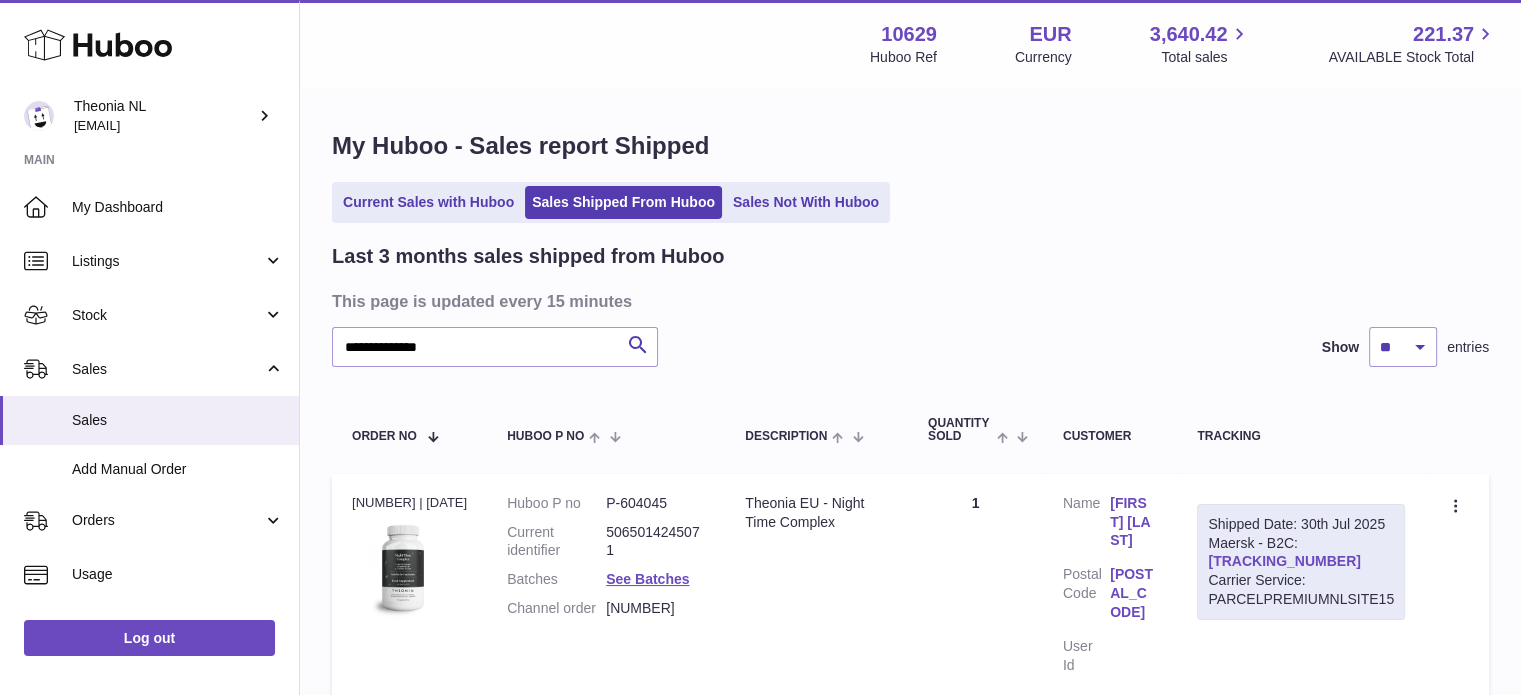 click on "TYPQWPI00447280" at bounding box center (1284, 561) 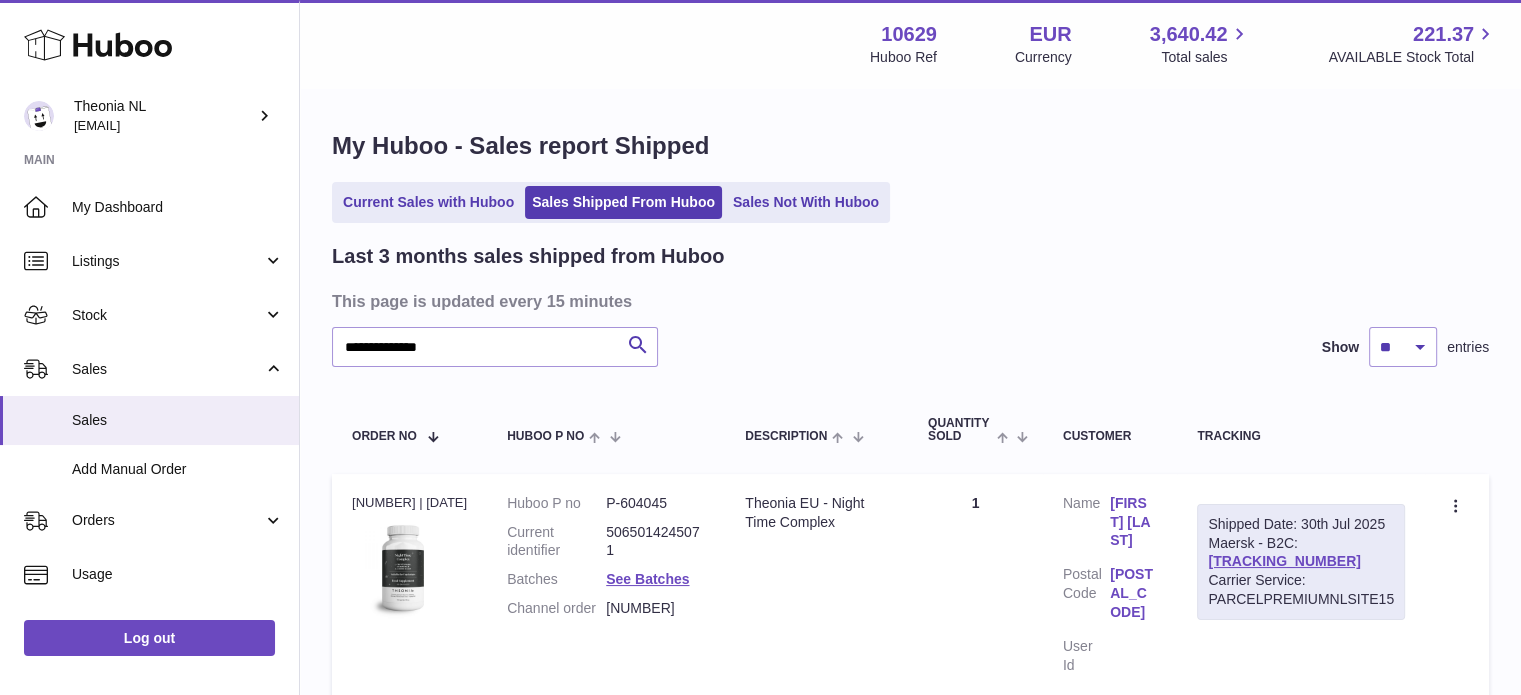click on "**********" at bounding box center (910, 422) 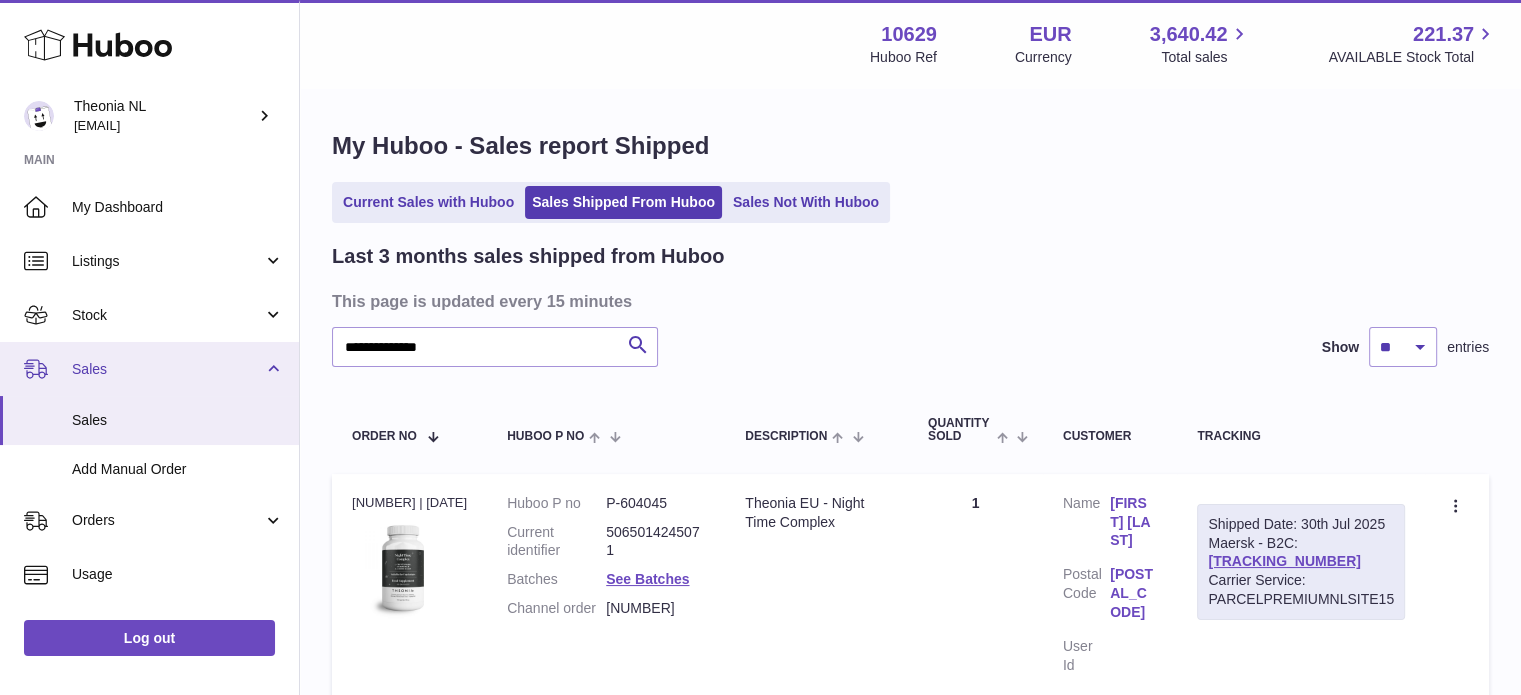drag, startPoint x: 560, startPoint y: 371, endPoint x: 101, endPoint y: 357, distance: 459.21347 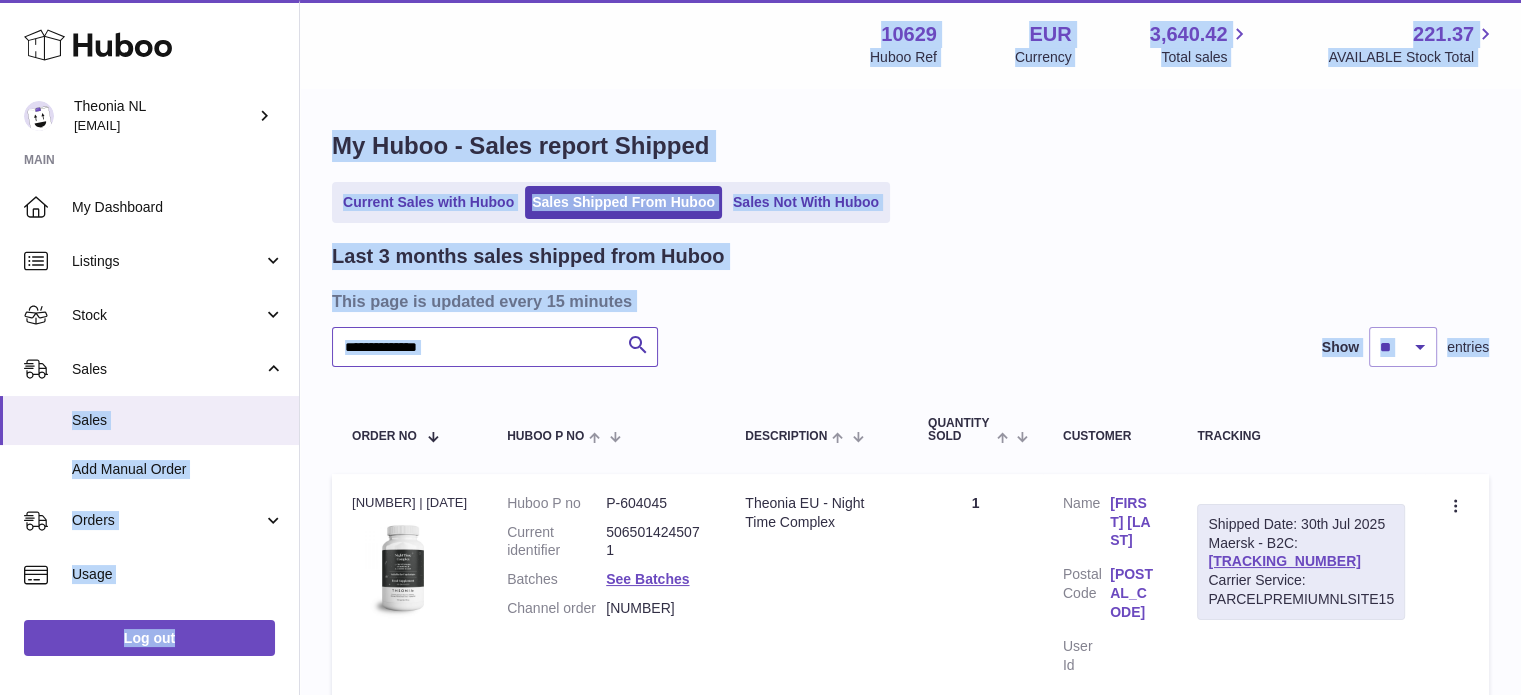 drag, startPoint x: 480, startPoint y: 330, endPoint x: 488, endPoint y: 337, distance: 10.630146 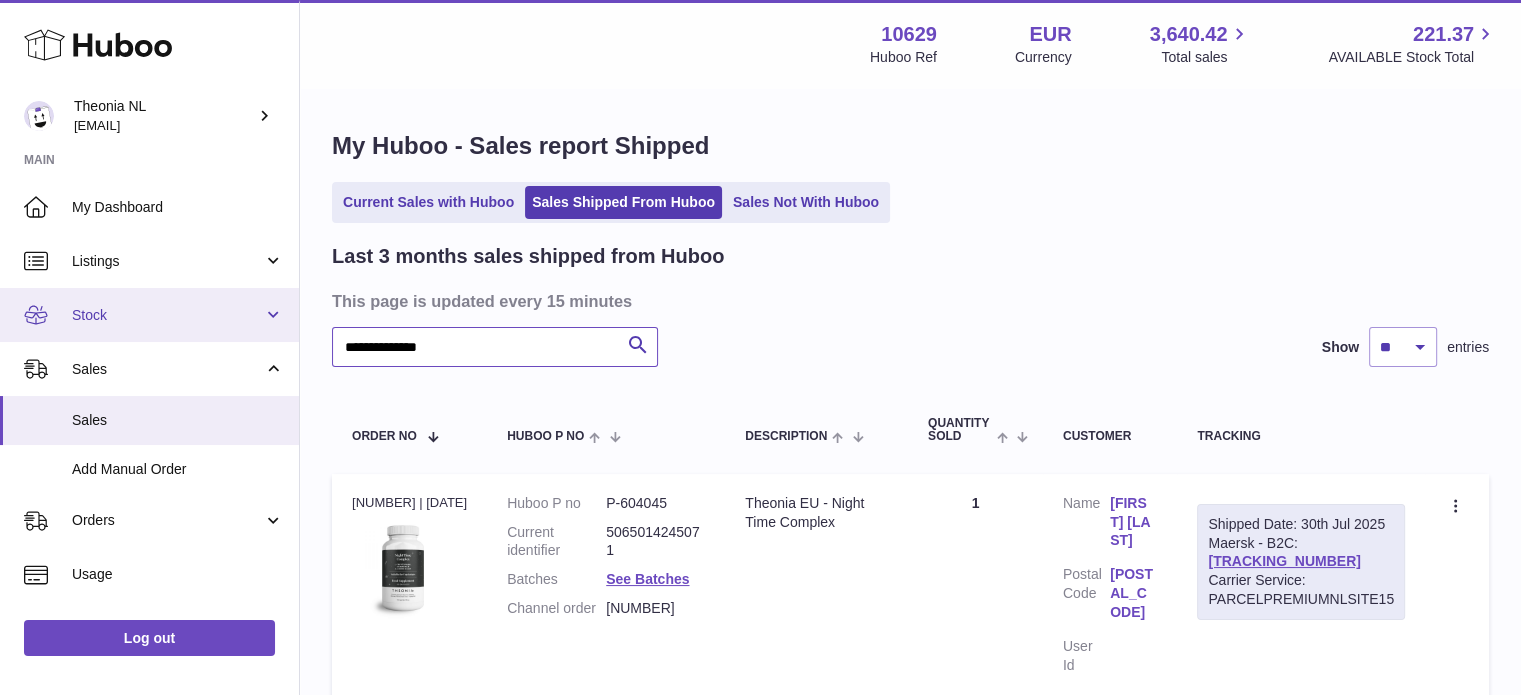 drag, startPoint x: 202, startPoint y: 351, endPoint x: 132, endPoint y: 332, distance: 72.53275 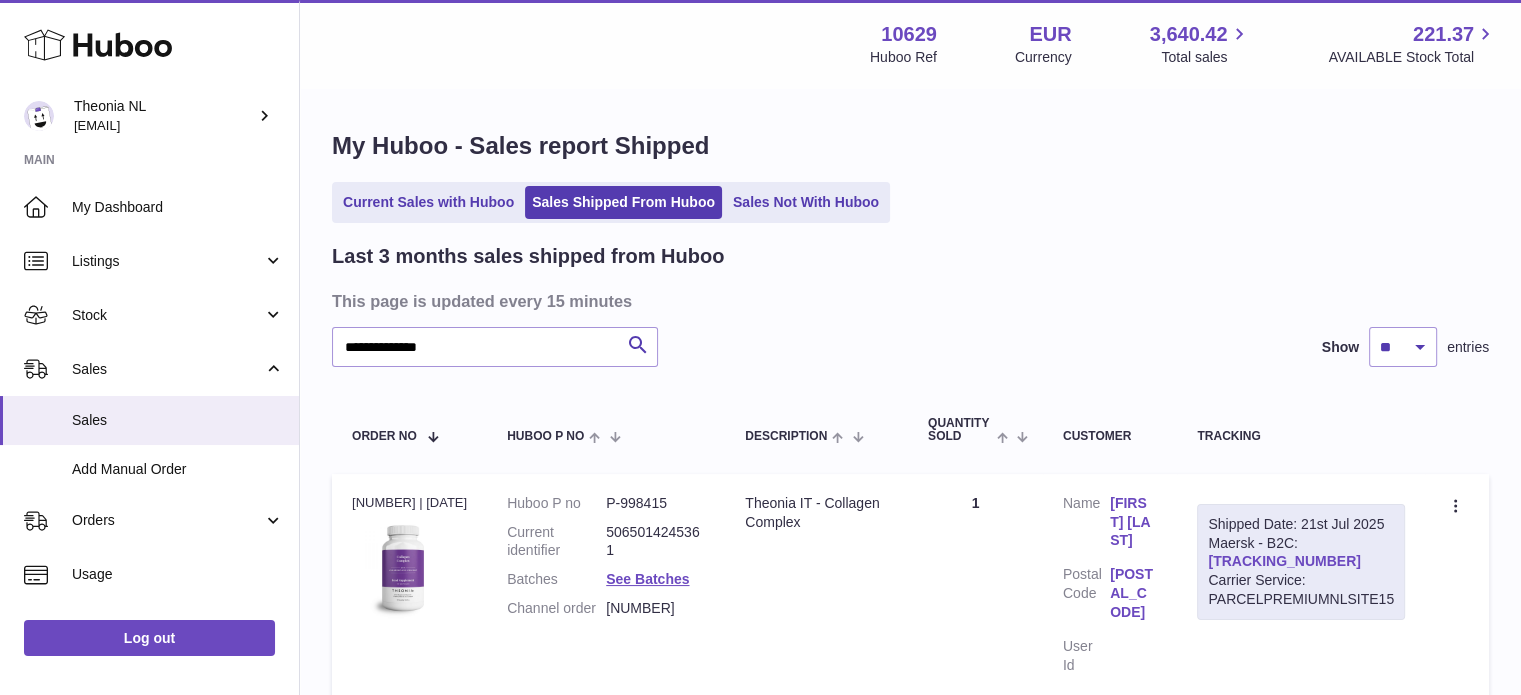 click on "TYPQWPI00441327" at bounding box center [1284, 561] 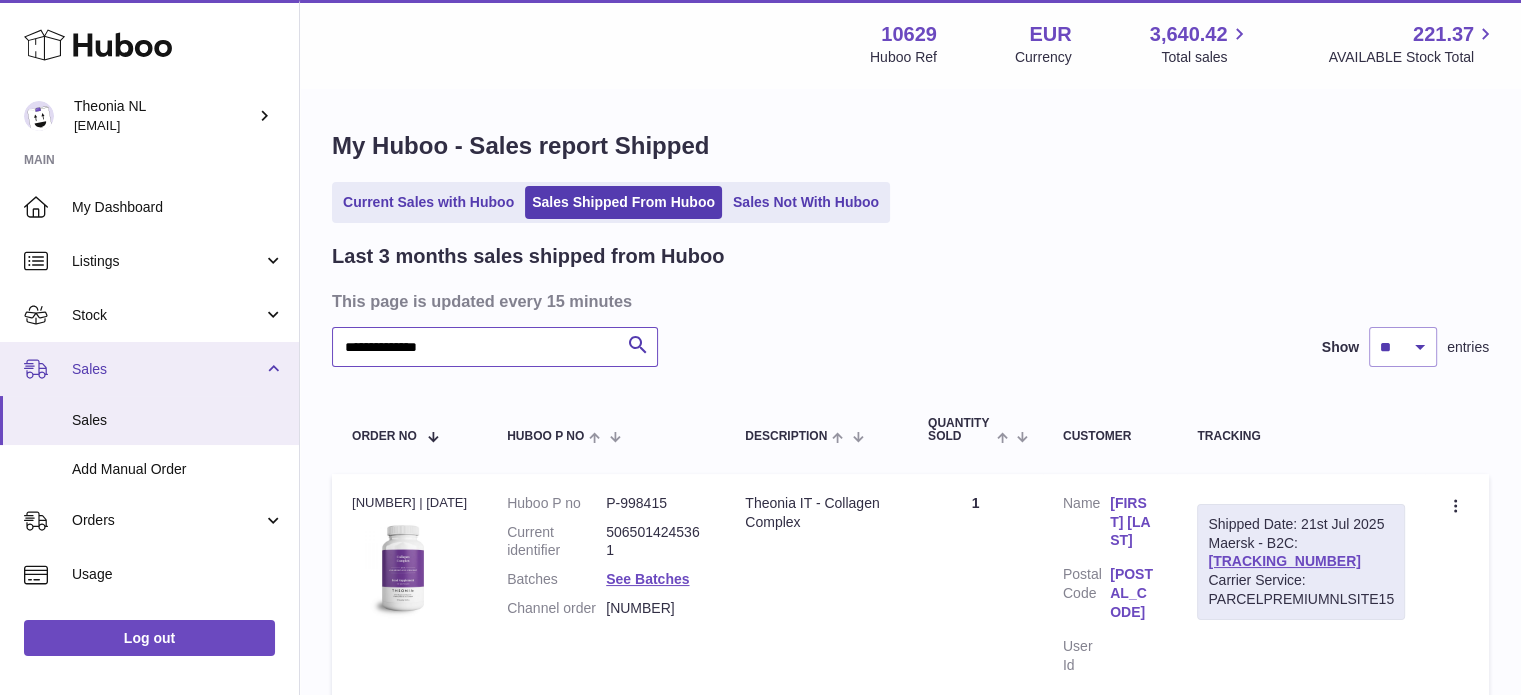 drag, startPoint x: 556, startPoint y: 364, endPoint x: 229, endPoint y: 355, distance: 327.12384 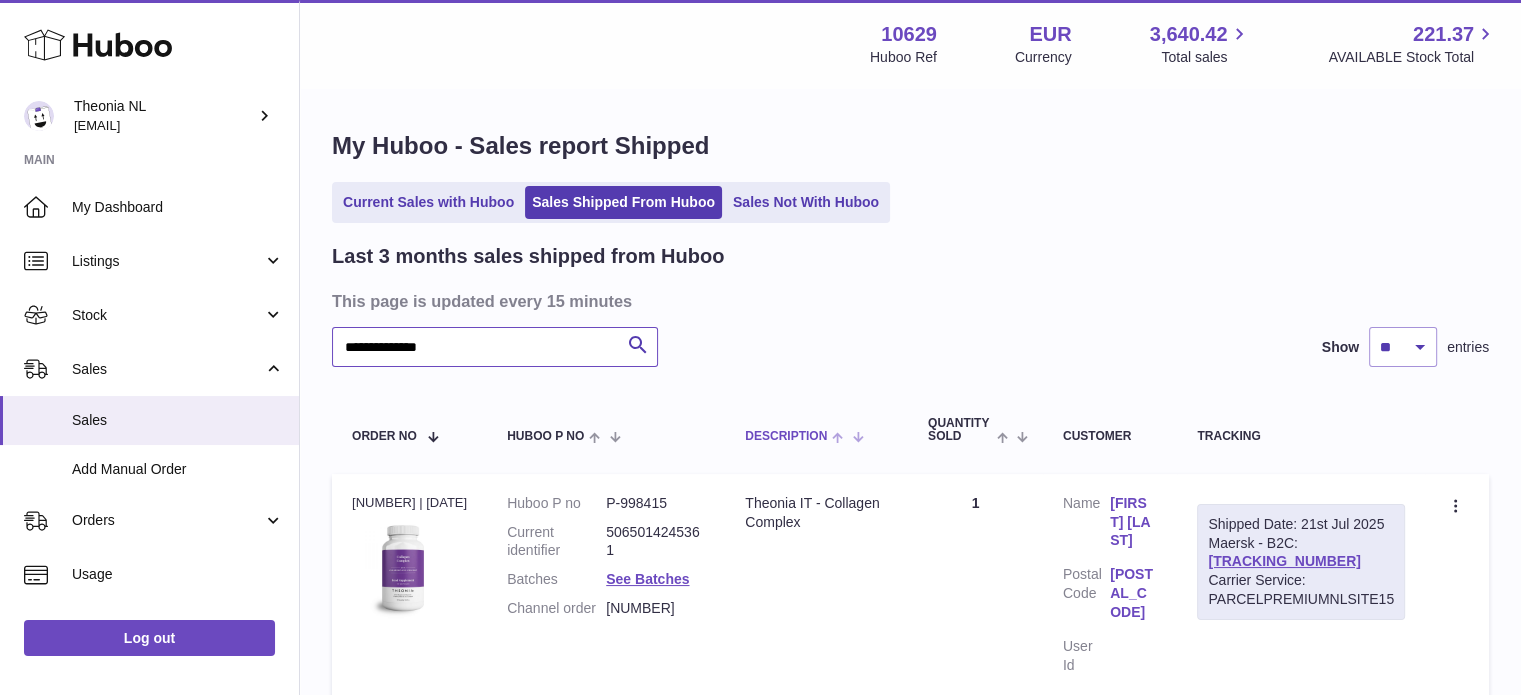 paste 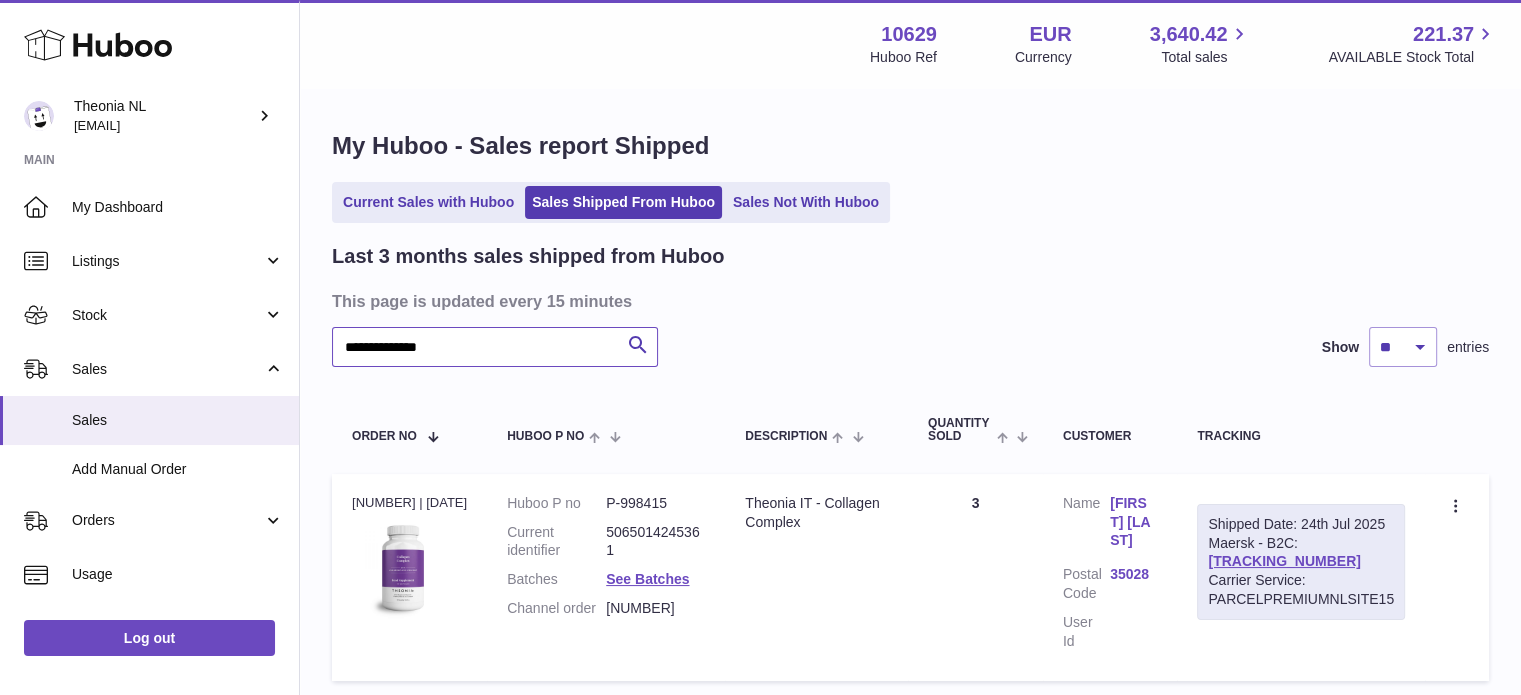 type on "**********" 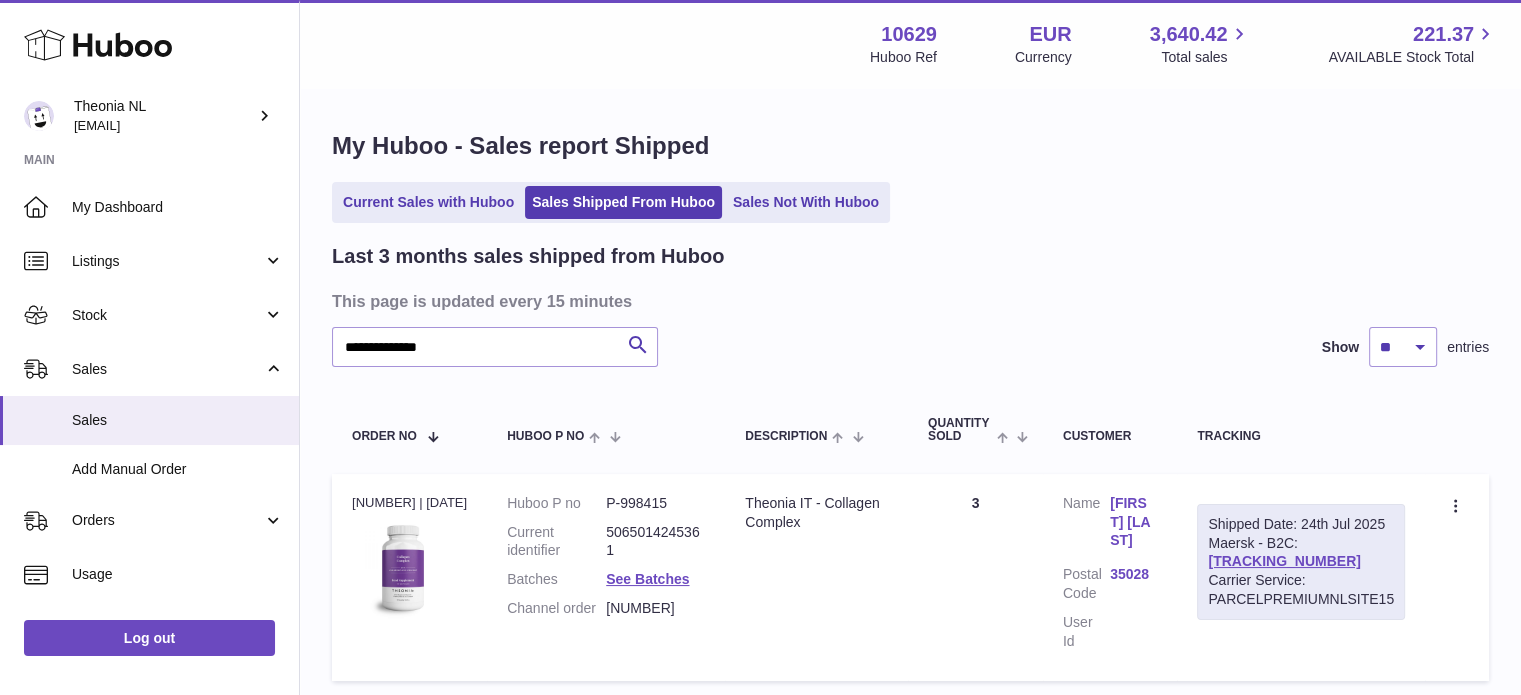 click on "[PRODUCT_CODE]" at bounding box center [1284, 561] 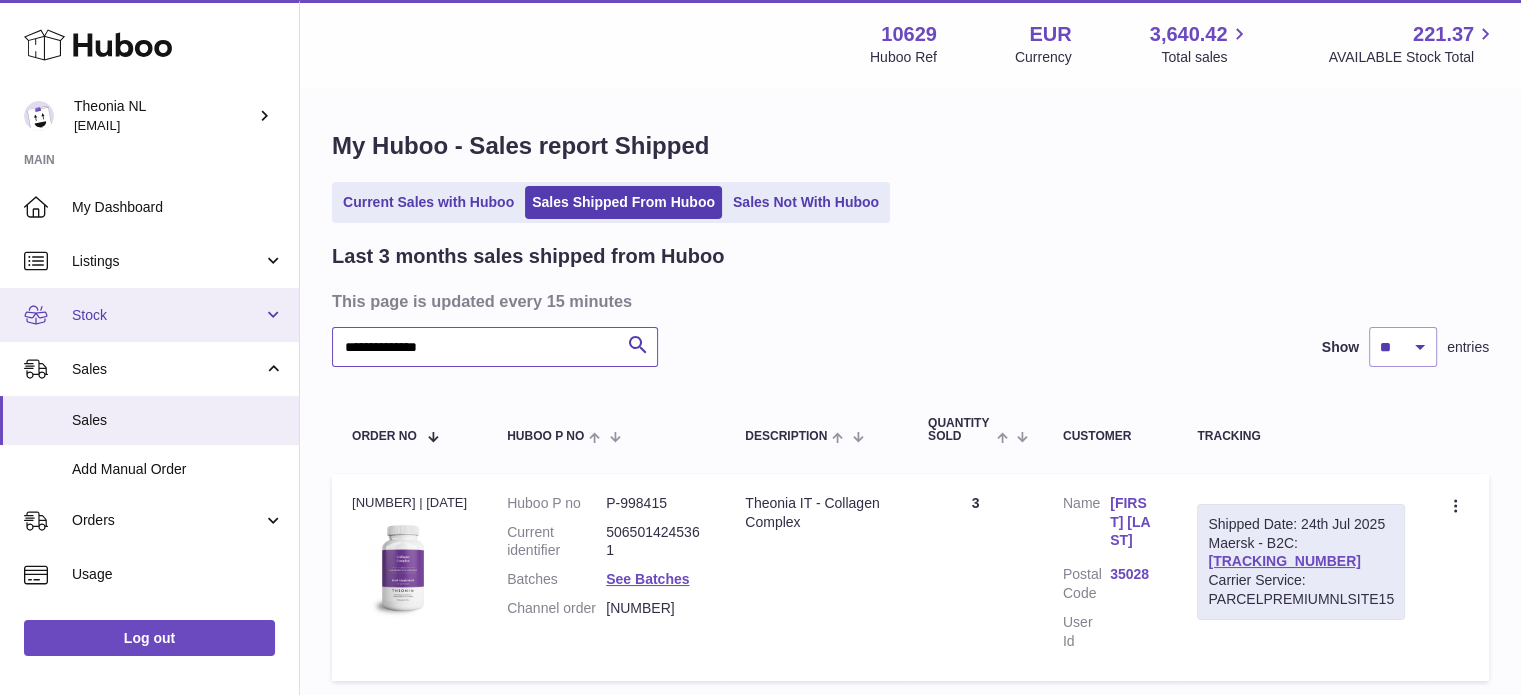 click on "**********" at bounding box center [760, 424] 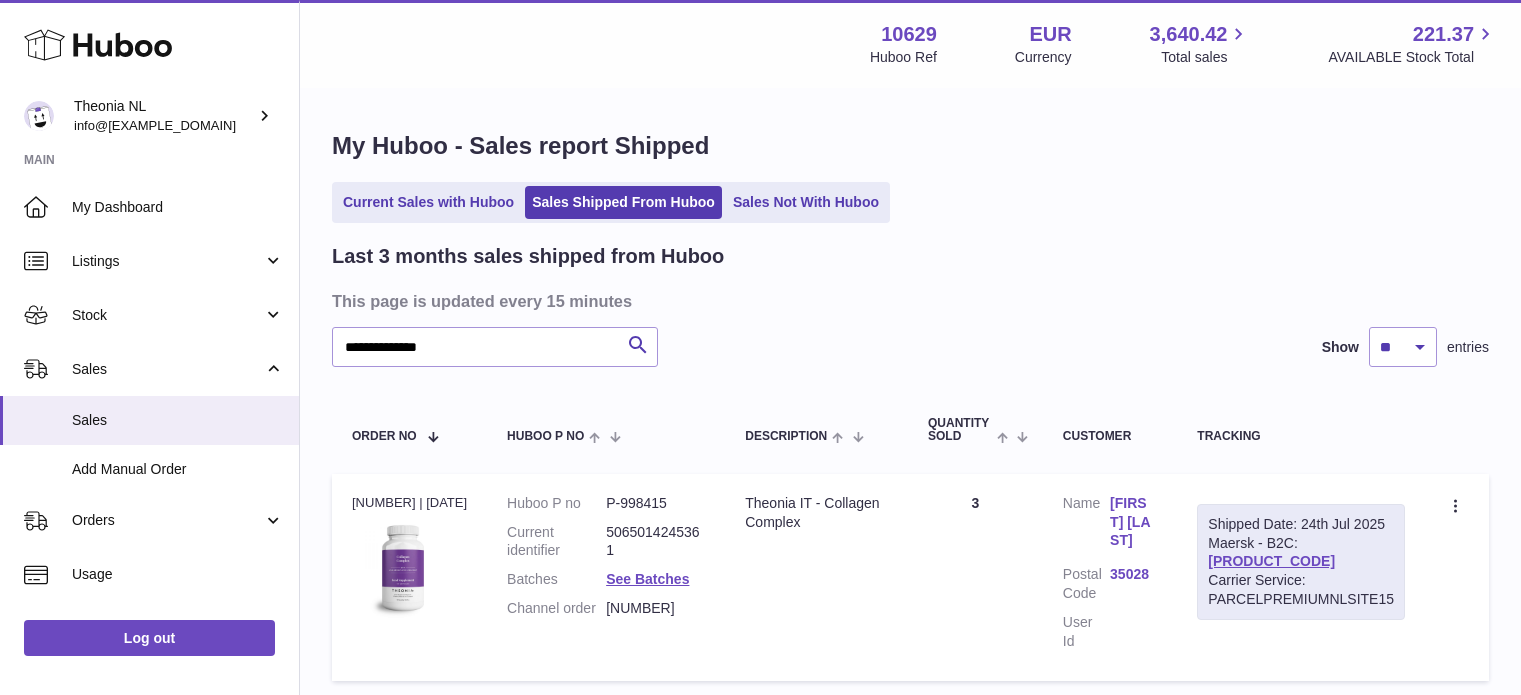scroll, scrollTop: 0, scrollLeft: 0, axis: both 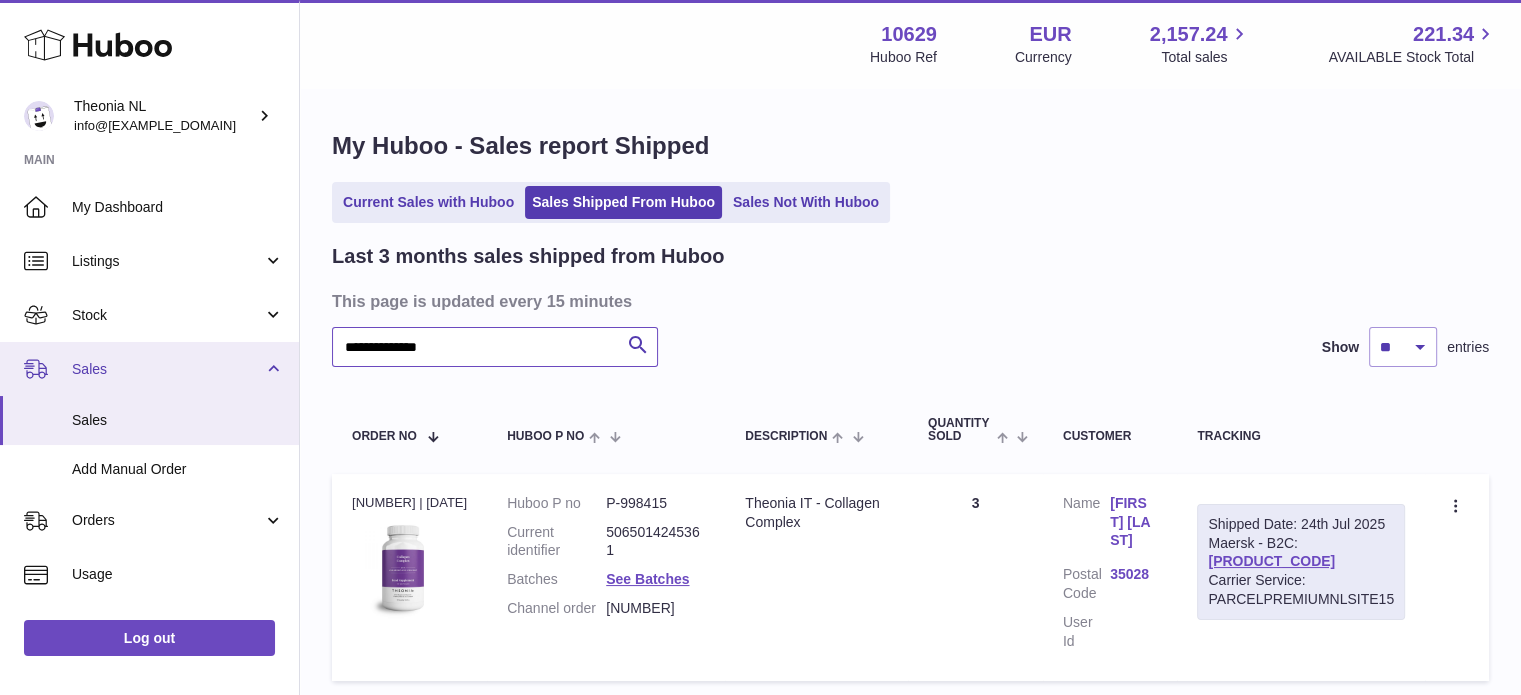 drag, startPoint x: 479, startPoint y: 355, endPoint x: 119, endPoint y: 359, distance: 360.02222 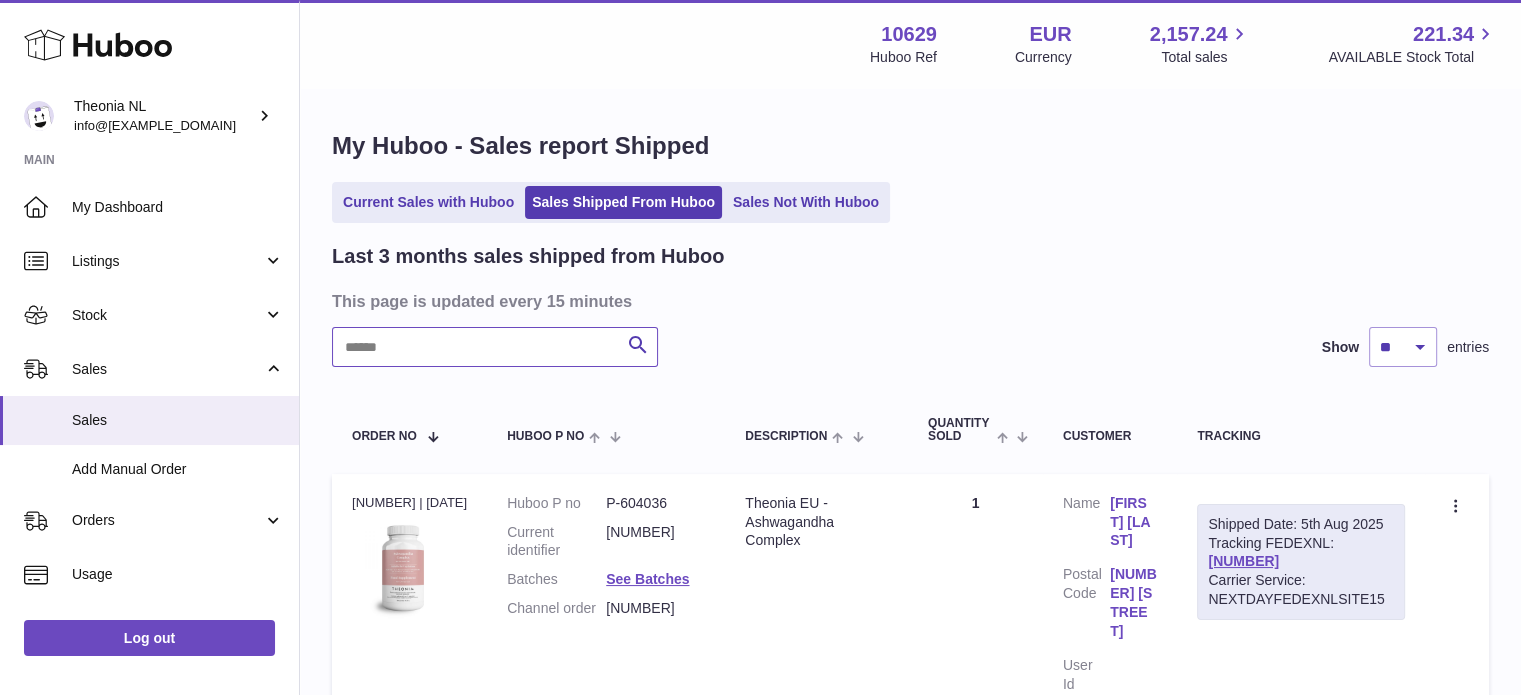 click at bounding box center (495, 347) 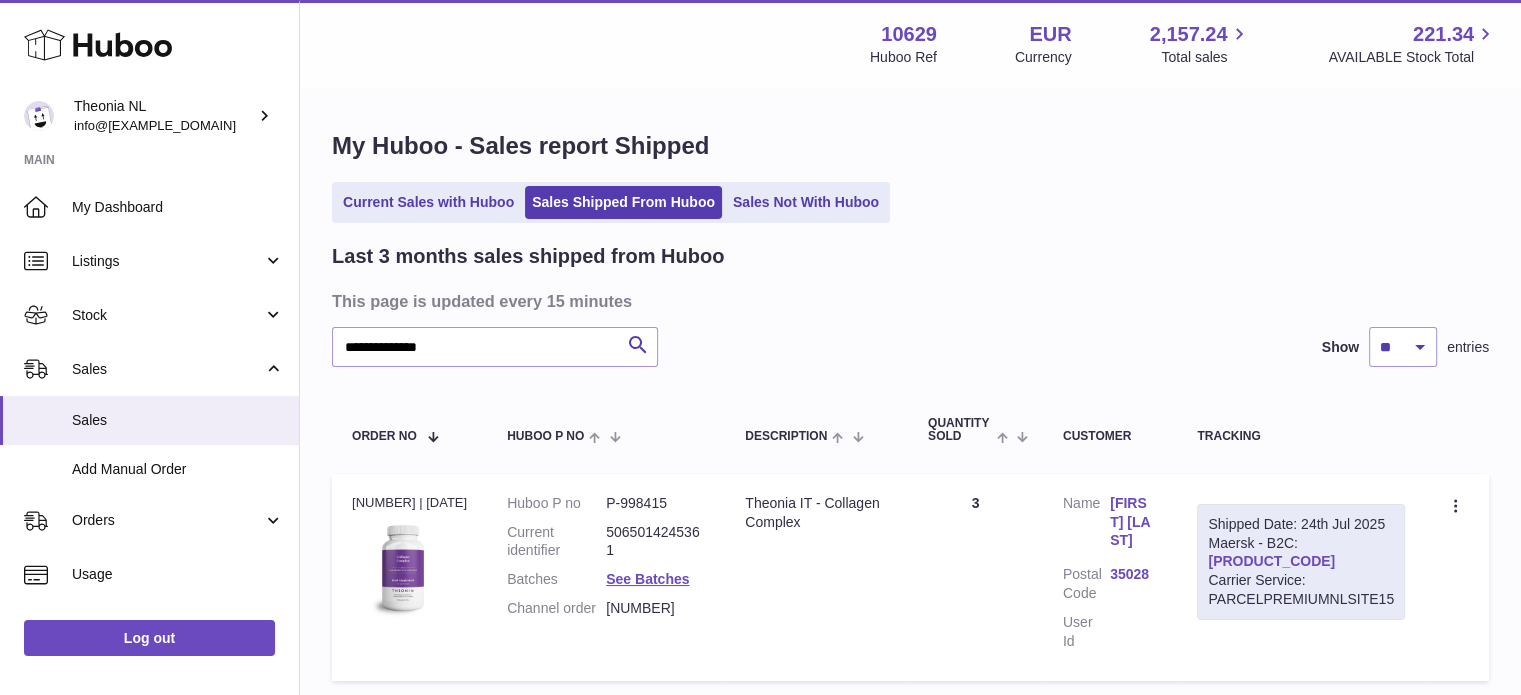 click on "[PRODUCT_CODE]" at bounding box center (1271, 561) 